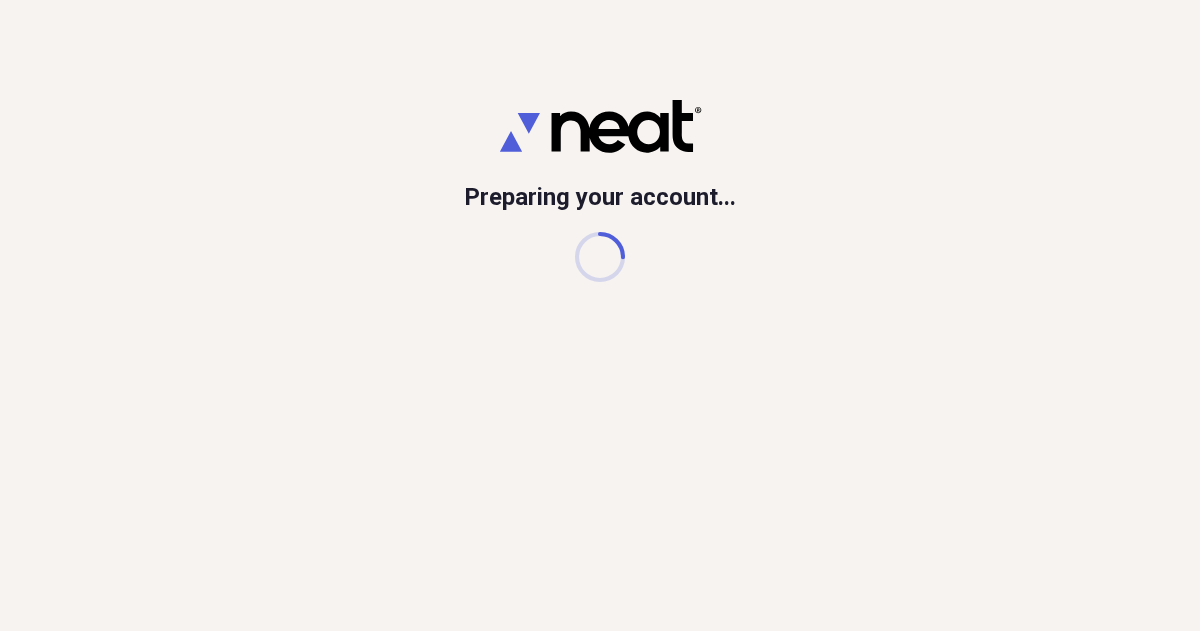scroll, scrollTop: 0, scrollLeft: 0, axis: both 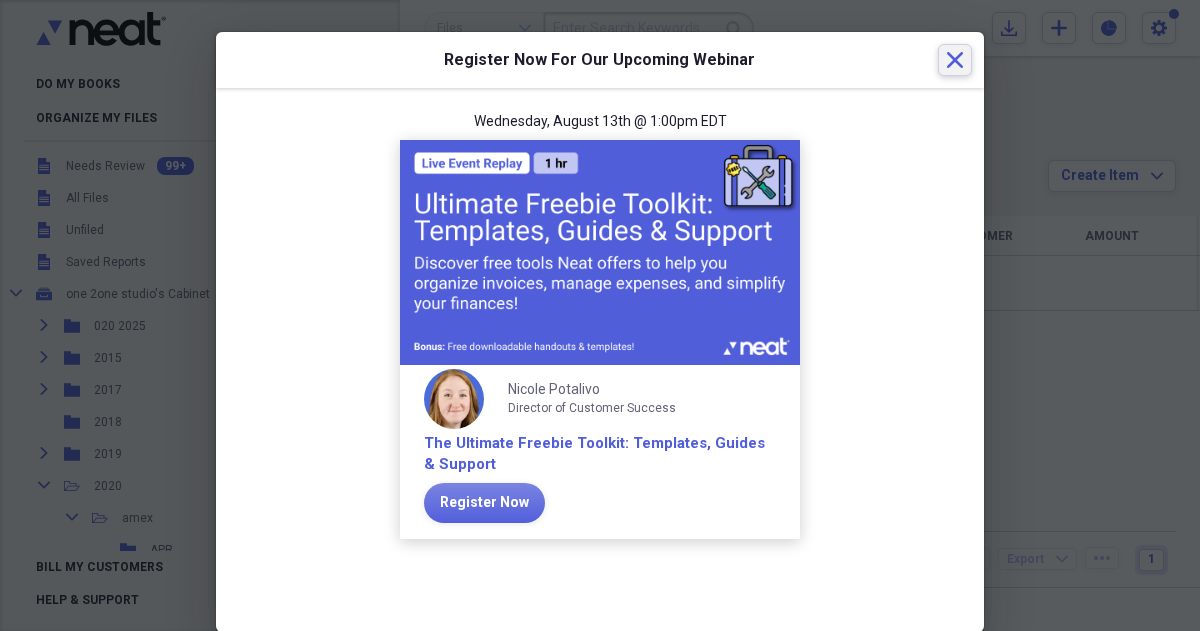 click on "Close" 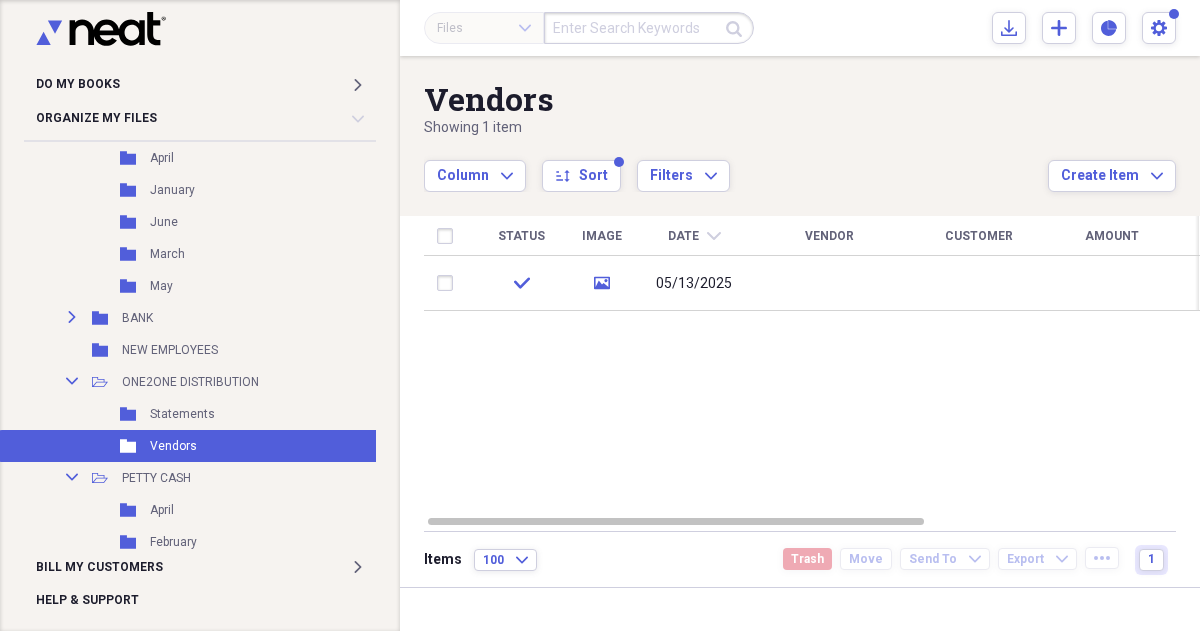 scroll, scrollTop: 1257, scrollLeft: 0, axis: vertical 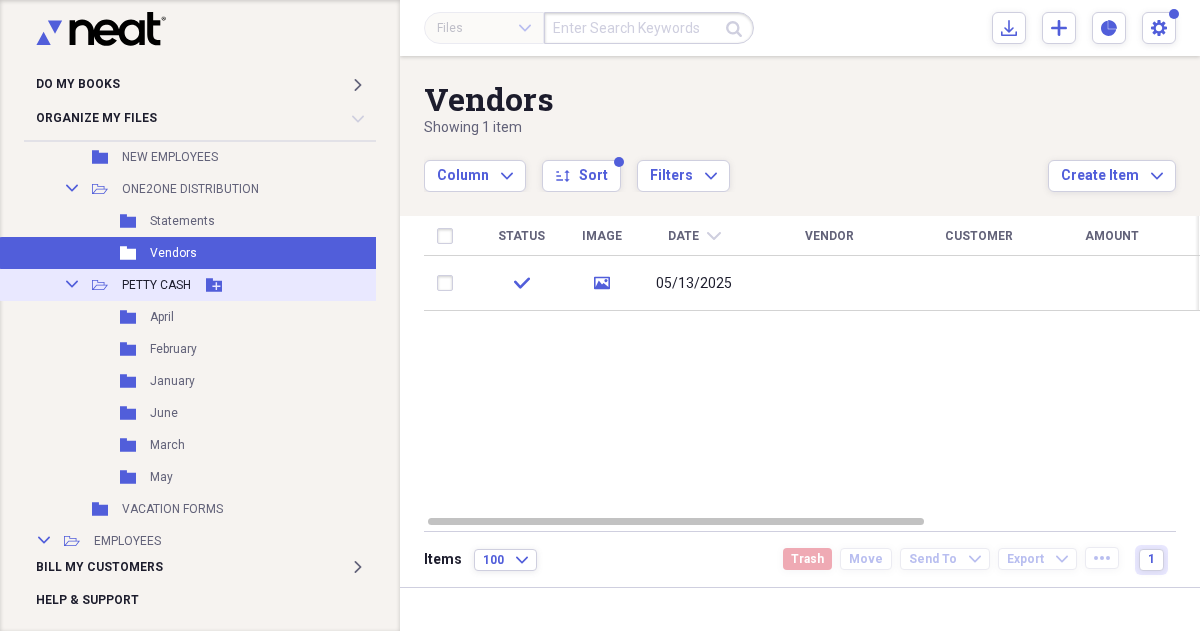 click on "Add Folder" at bounding box center [214, 285] 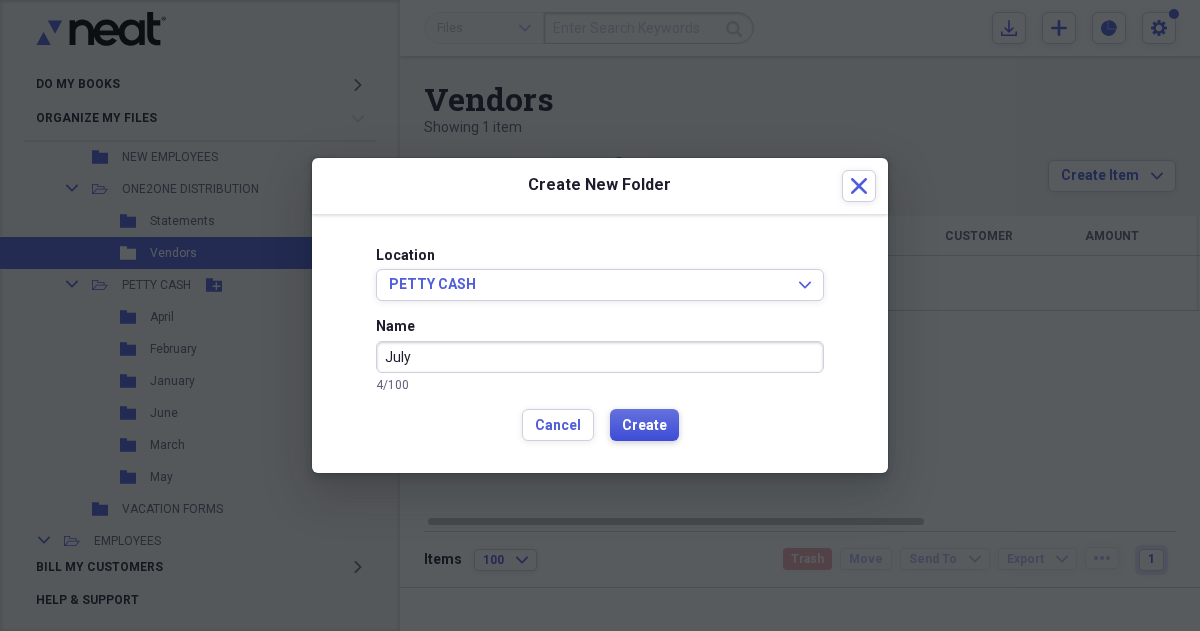 type on "July" 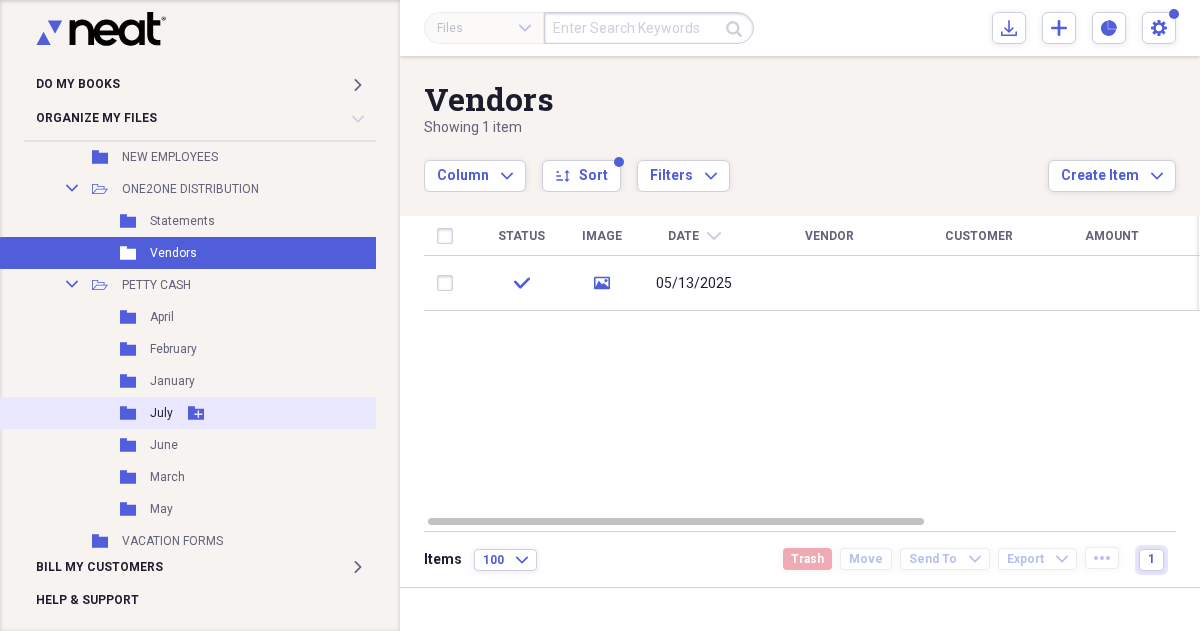 click on "July" at bounding box center [161, 413] 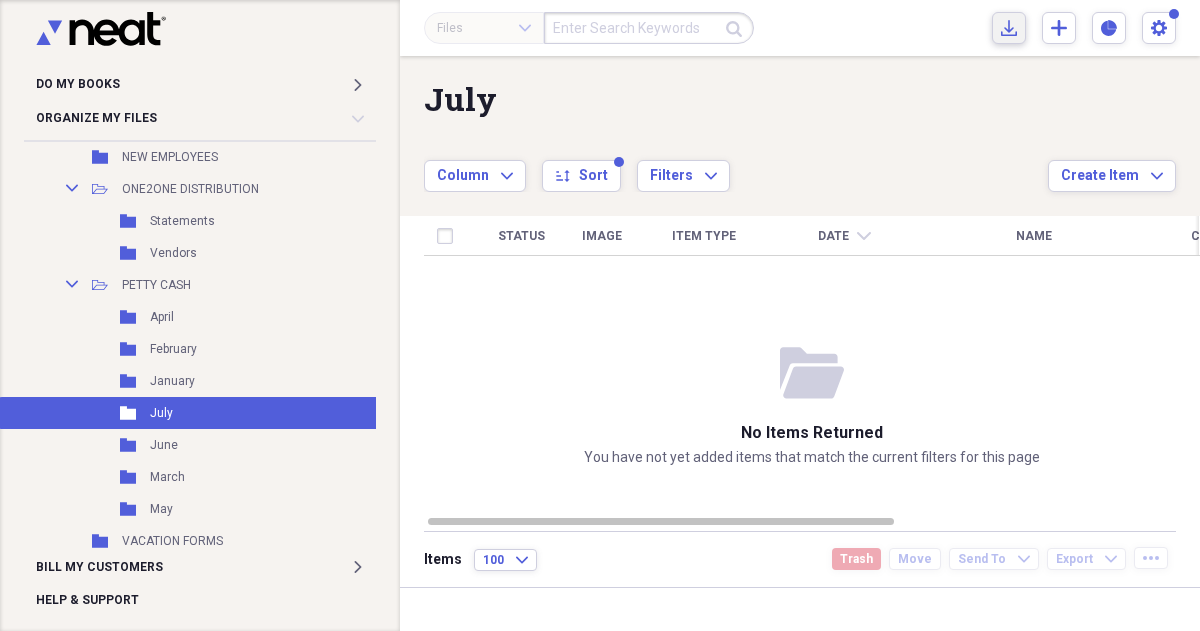 click on "Import Import" at bounding box center [1009, 28] 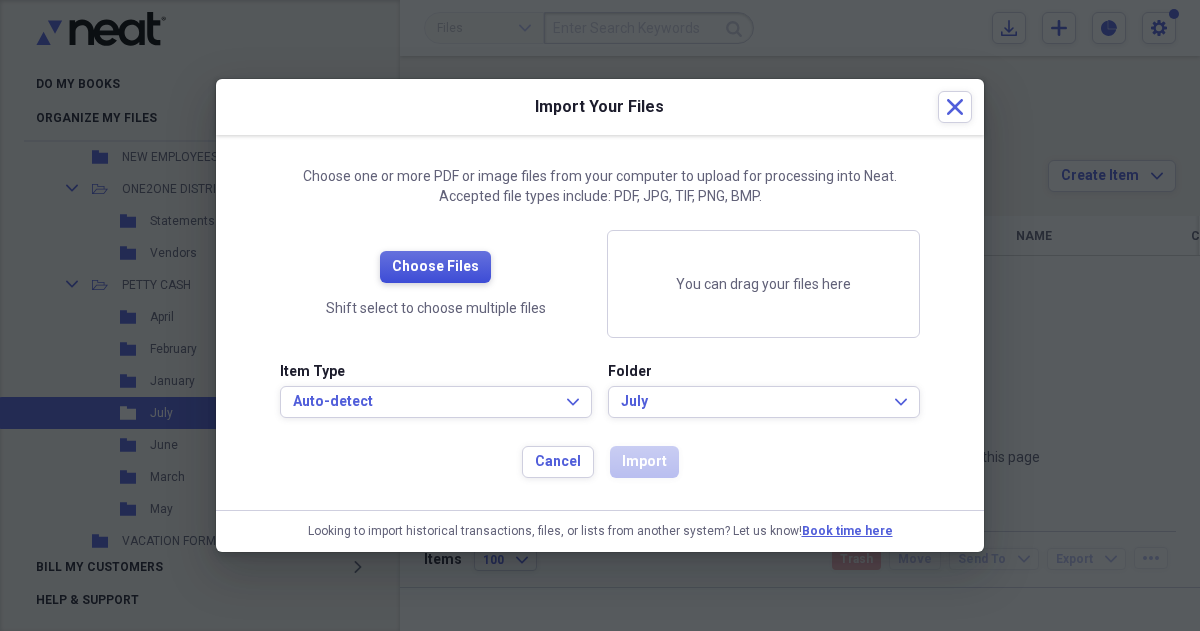 click on "Choose Files" at bounding box center (435, 267) 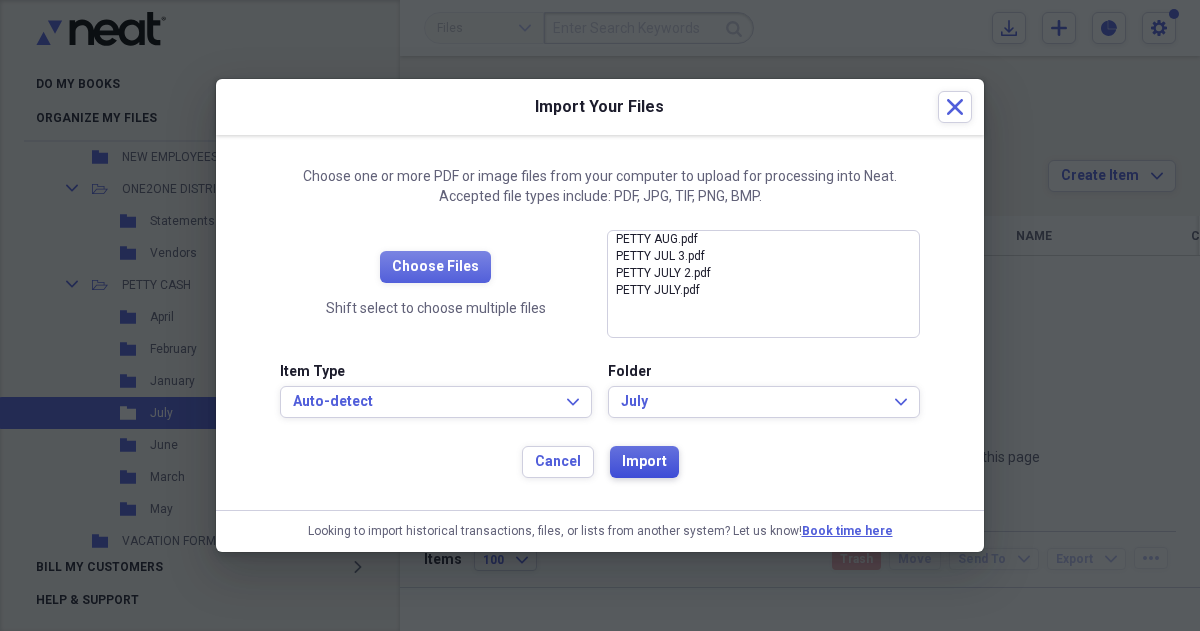 click on "Import" at bounding box center [644, 462] 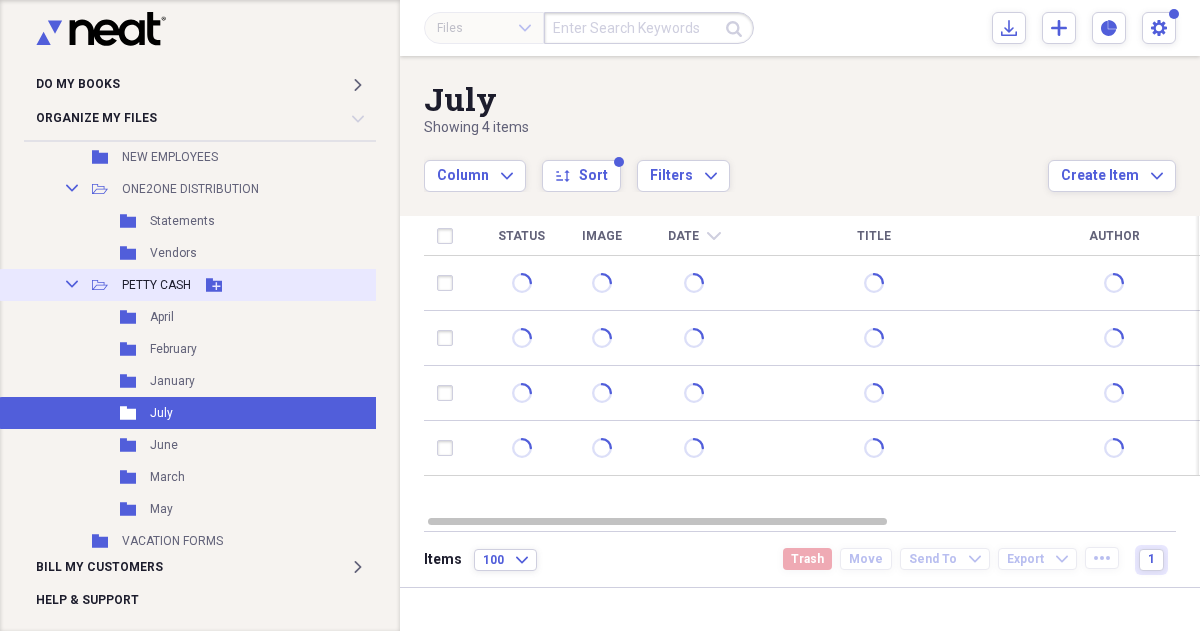 click on "Add Folder" 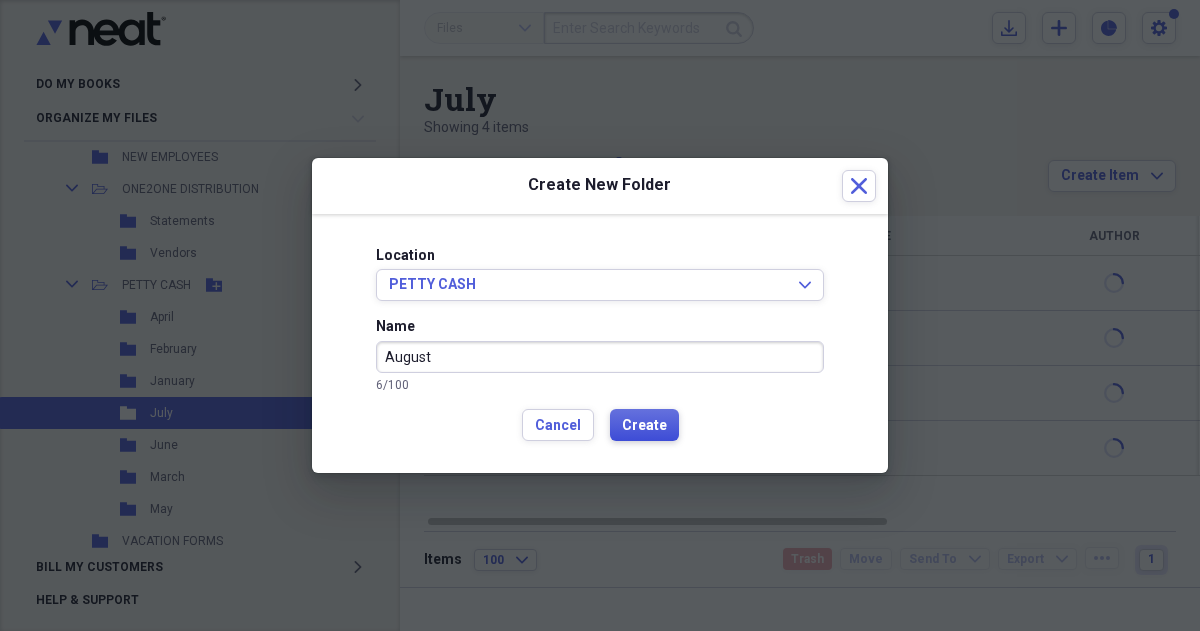 type on "August" 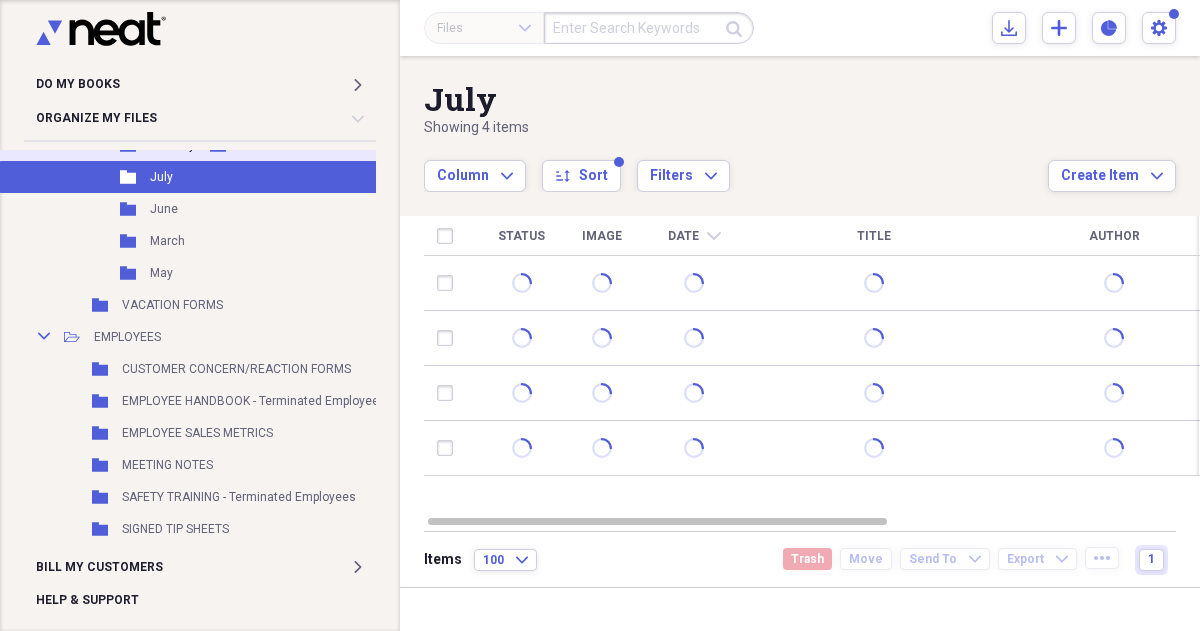 scroll, scrollTop: 1532, scrollLeft: 0, axis: vertical 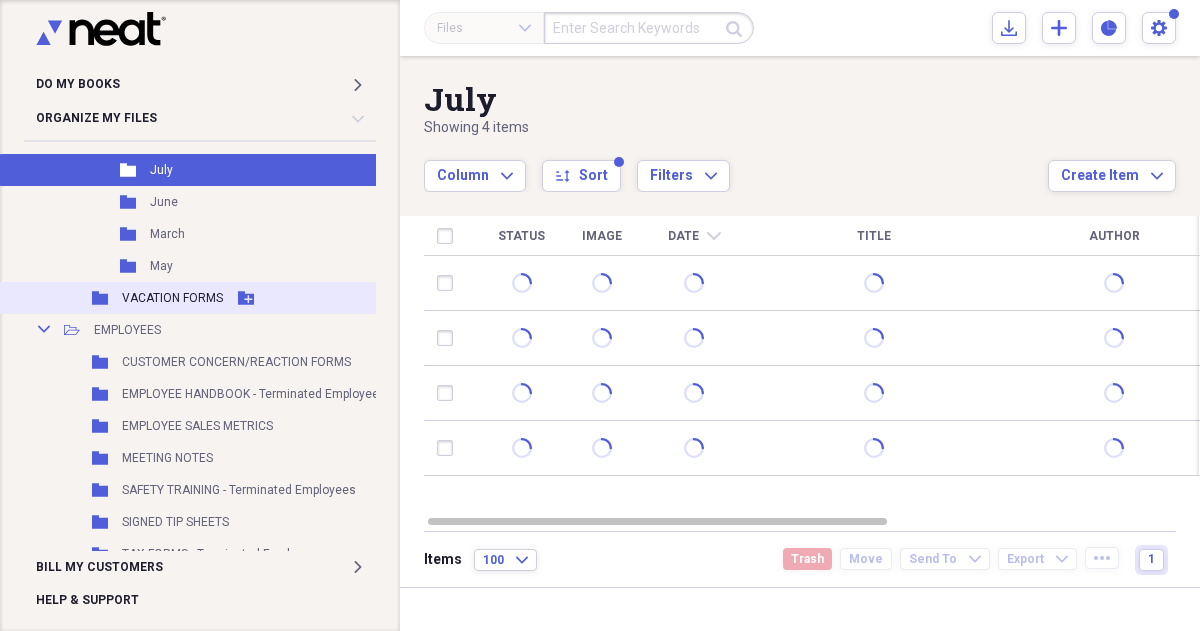 click on "Folder VACATION FORMS Add Folder" at bounding box center [223, 298] 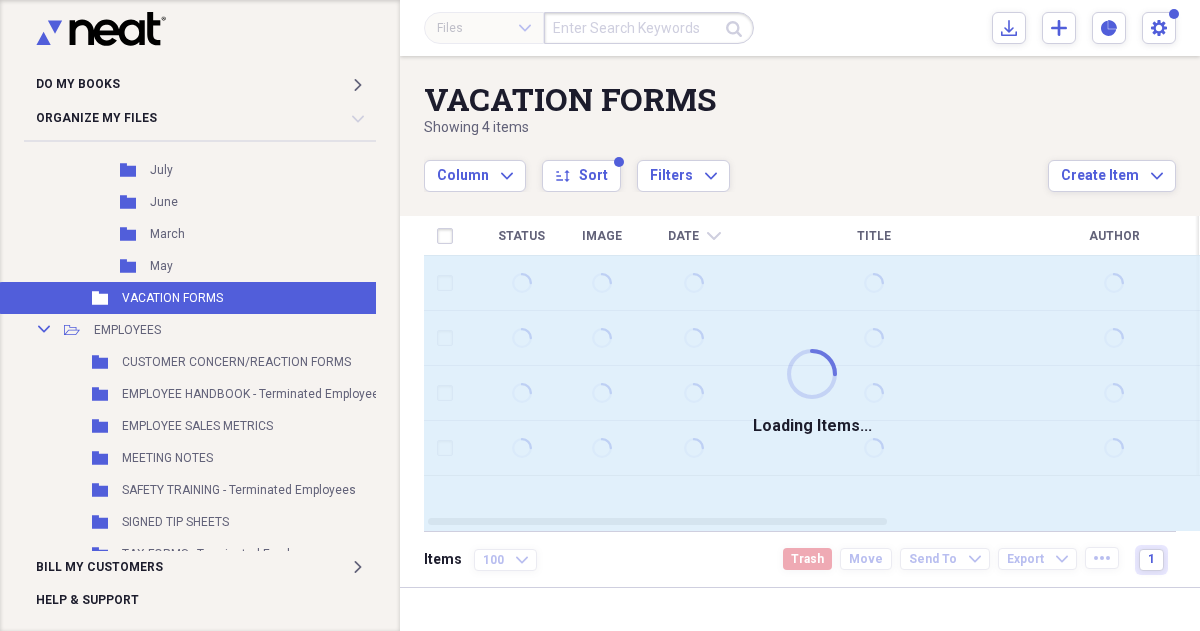 click on "Files Expand Submit Import Import Add Create Expand Reports Reports Settings one 2one studio Expand" at bounding box center (800, 28) 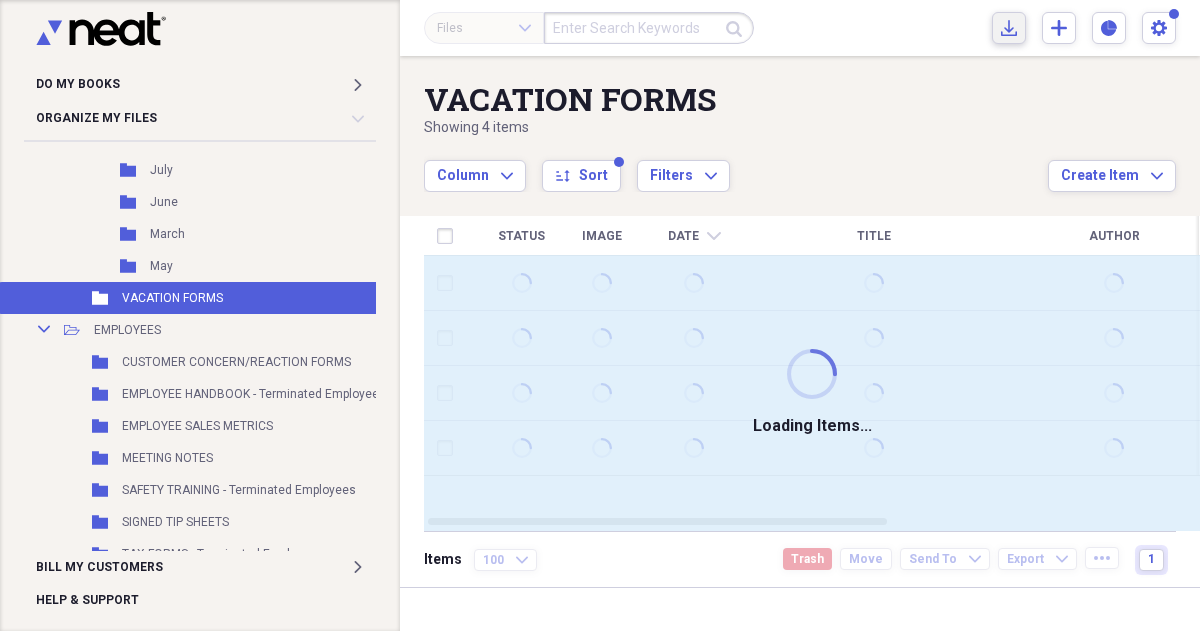 click on "Import" 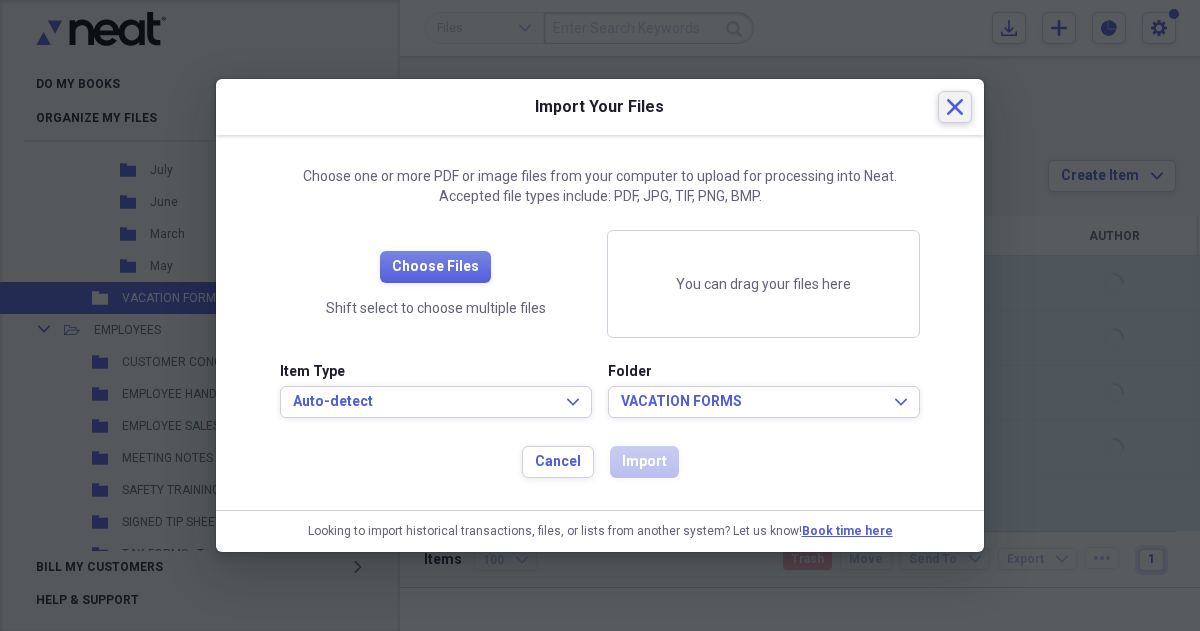 click on "Close" 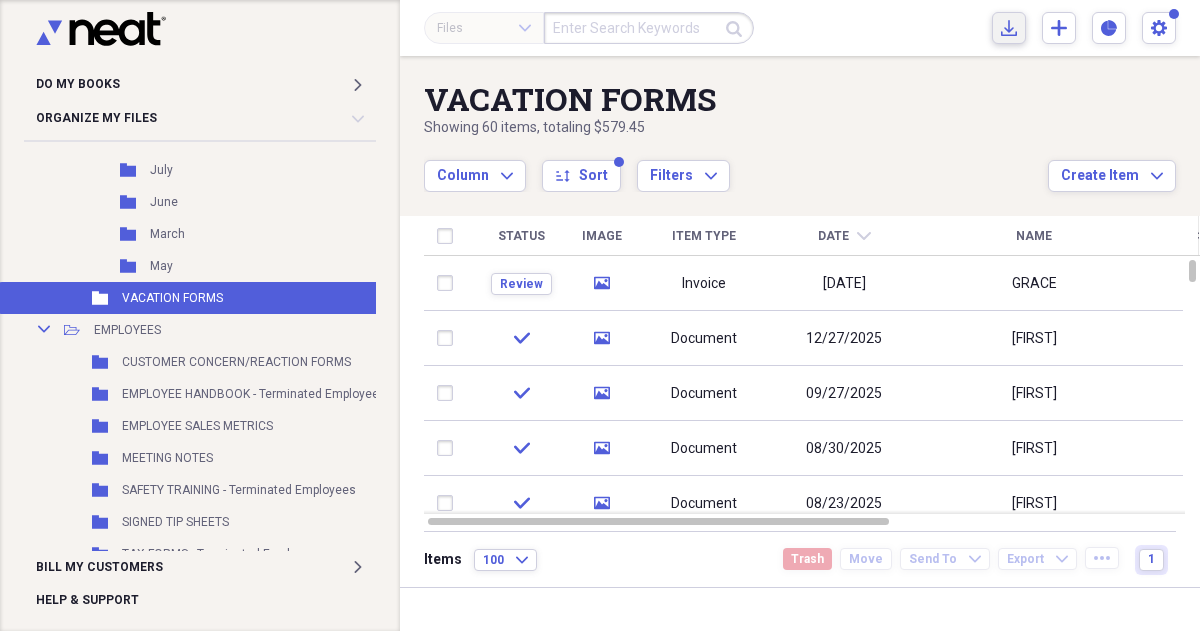click on "Import Import" at bounding box center [1009, 28] 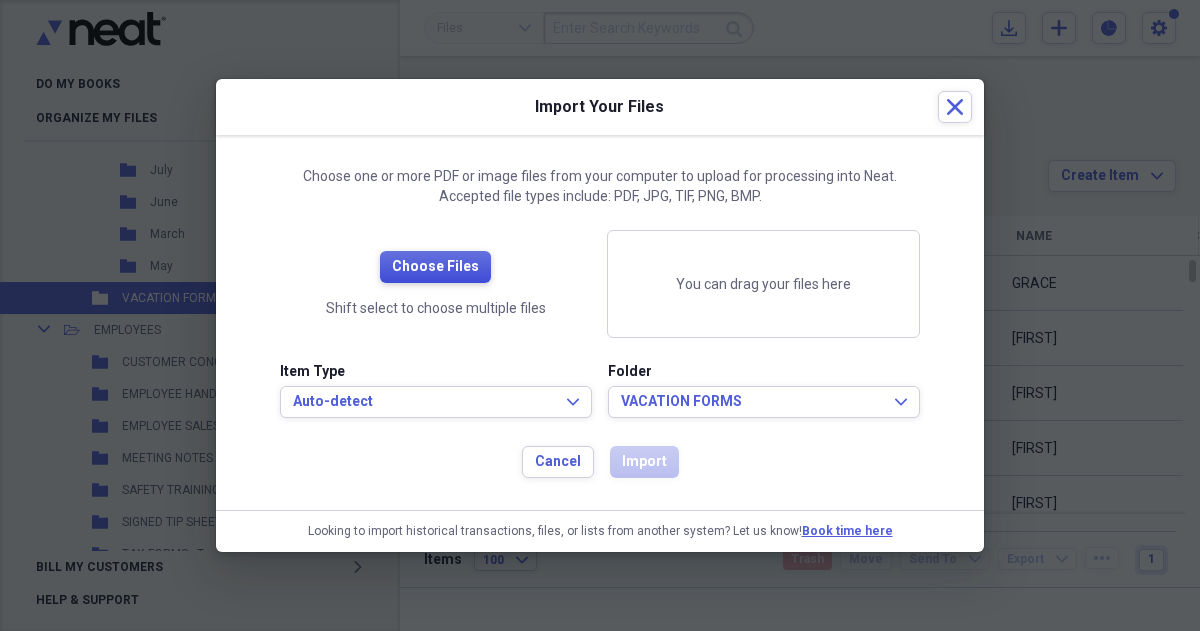click on "Choose Files" at bounding box center (435, 267) 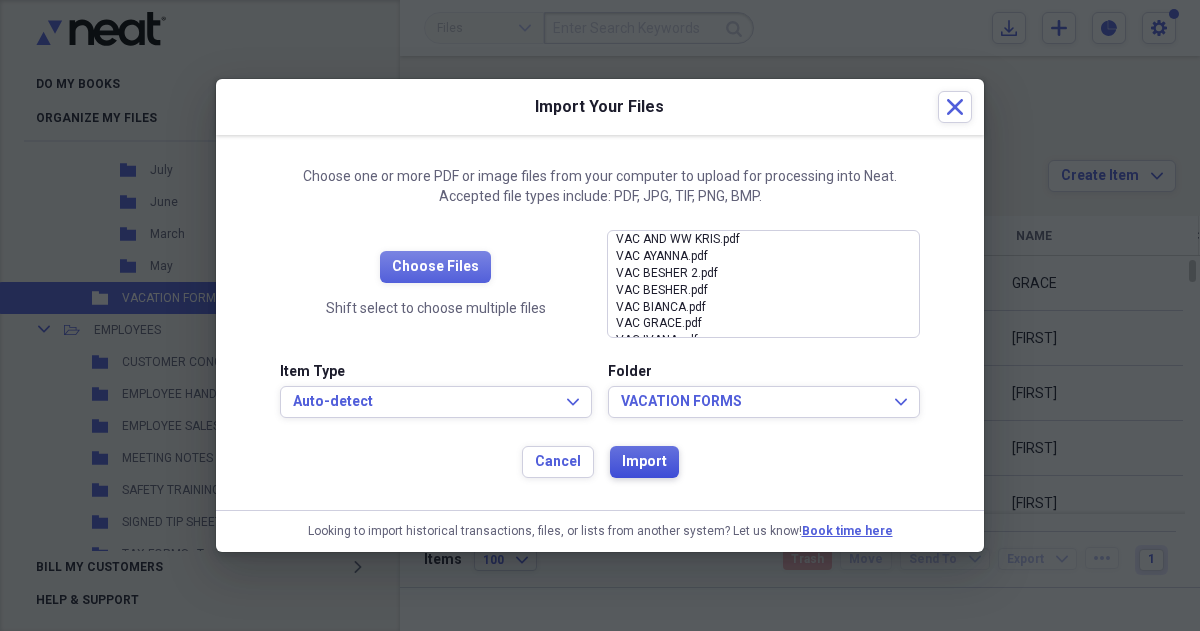 click on "Import" at bounding box center (644, 462) 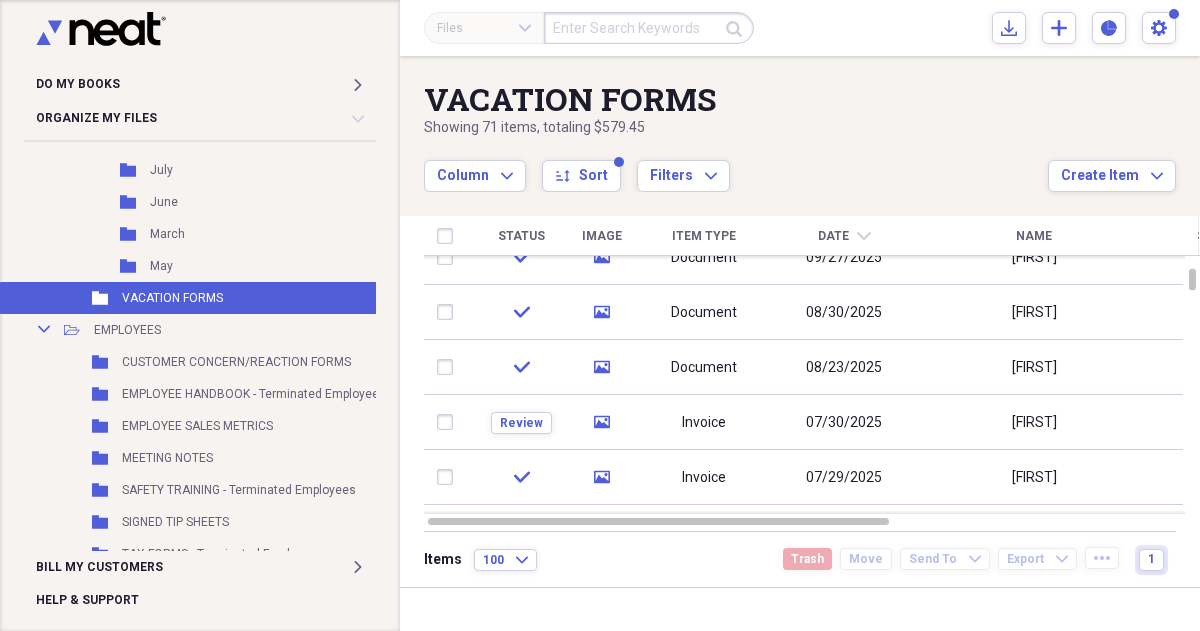 click on "Name" at bounding box center [1034, 236] 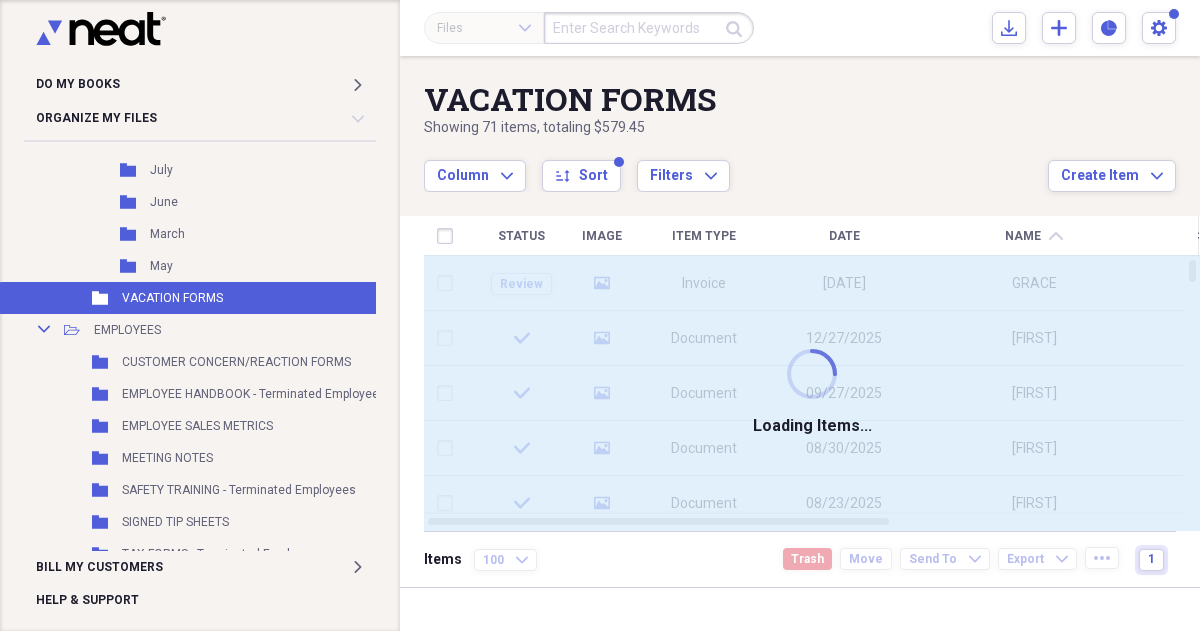 click on "Status" at bounding box center (521, 236) 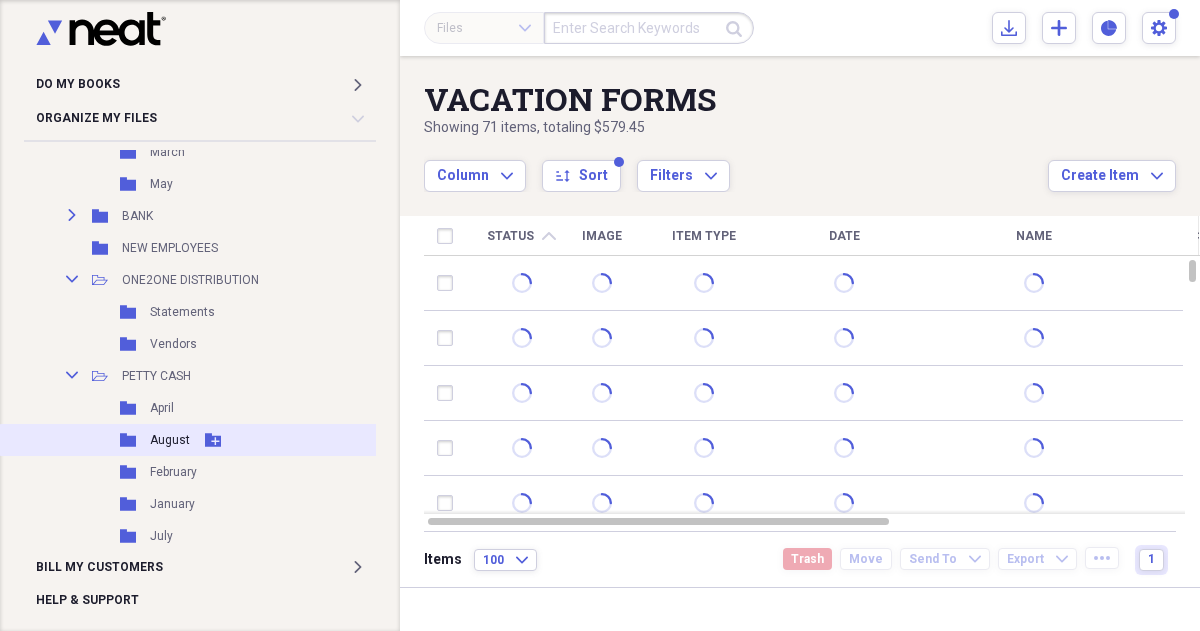 scroll, scrollTop: 1192, scrollLeft: 0, axis: vertical 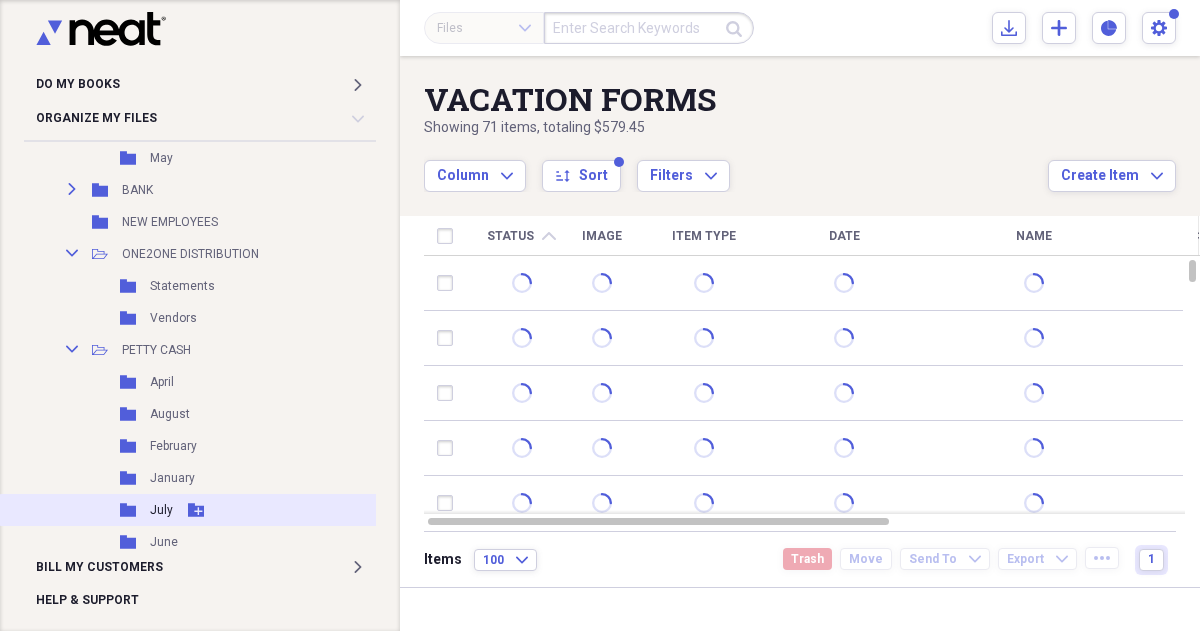click on "Folder July Add Folder" at bounding box center (223, 510) 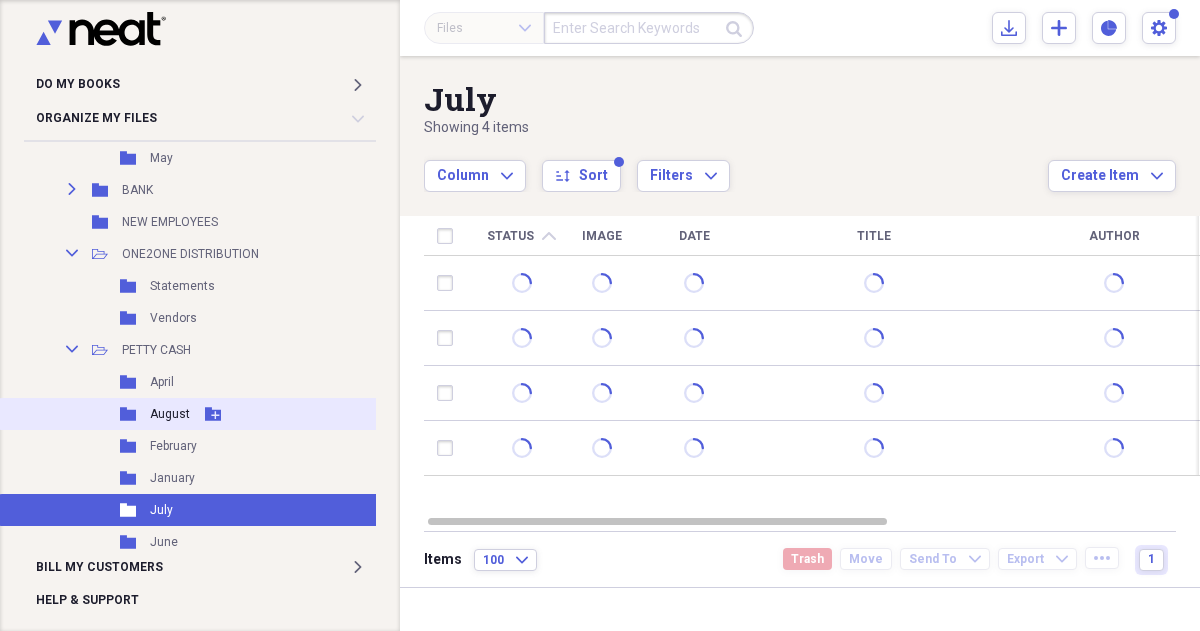 click on "August" at bounding box center [170, 414] 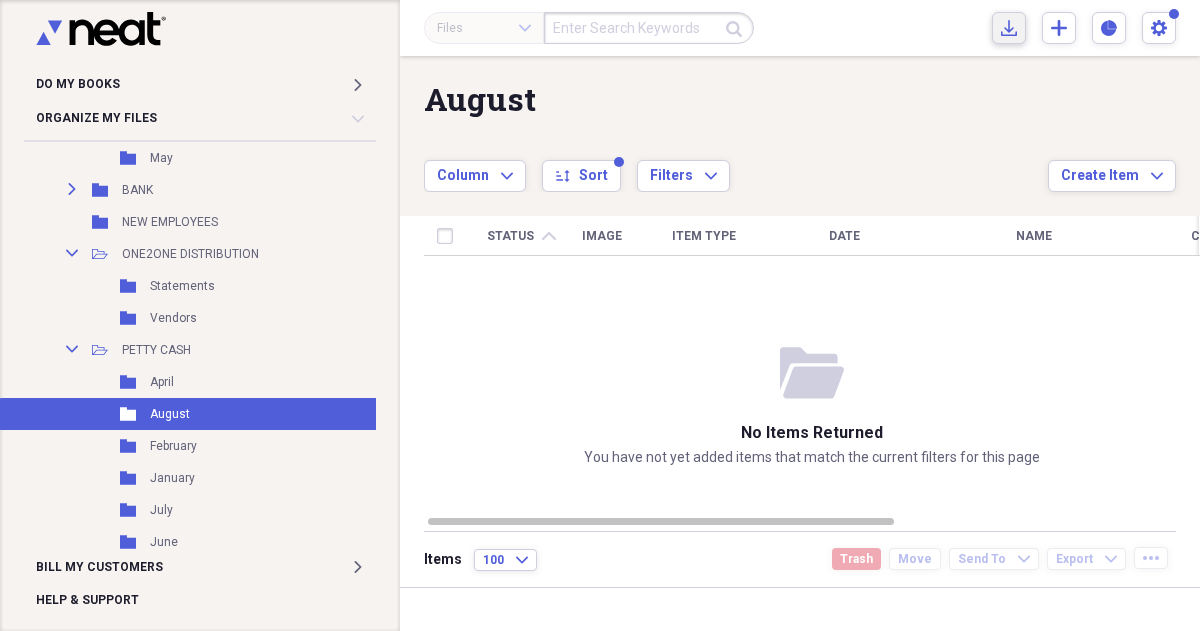 click on "Import" 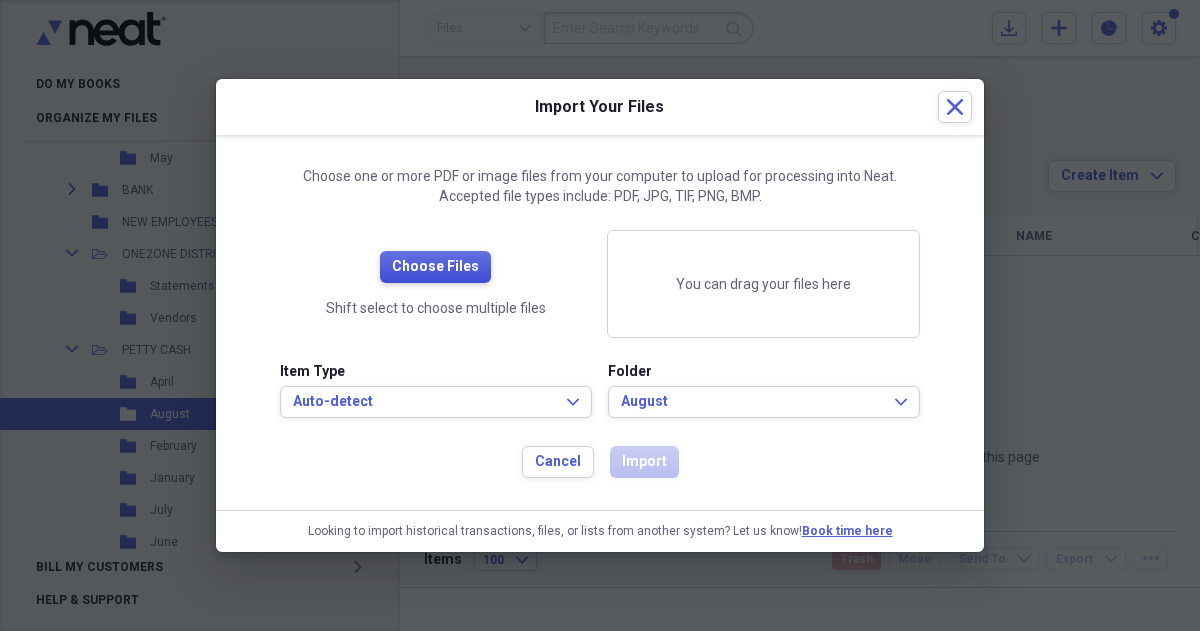 click on "Choose Files" at bounding box center [435, 267] 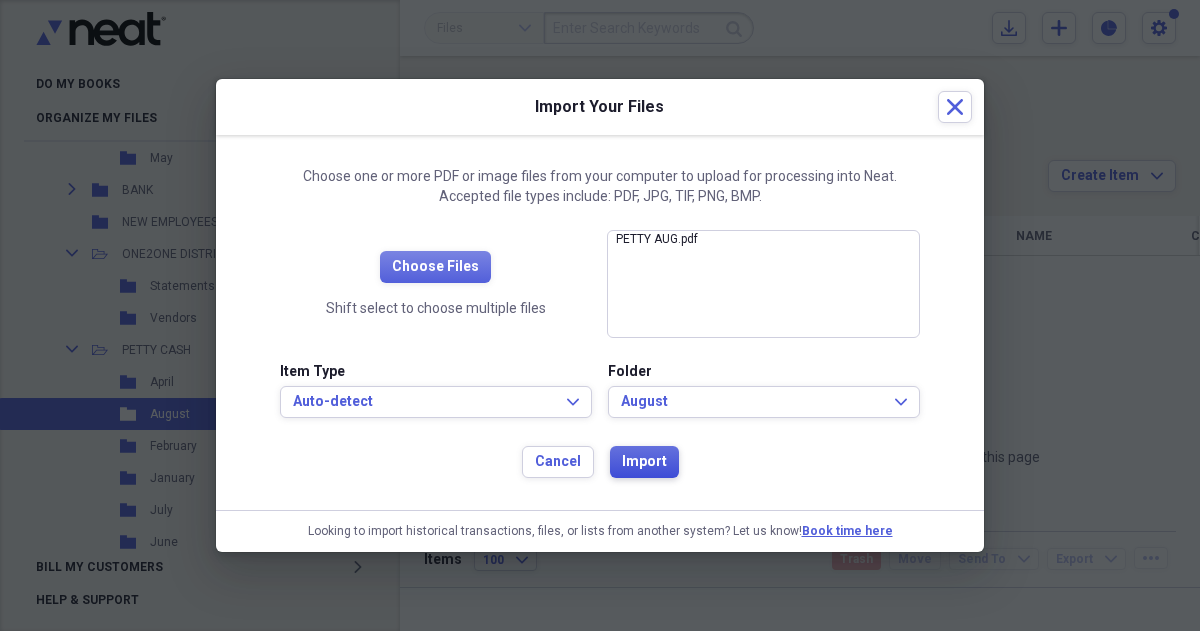 click on "Import" at bounding box center (644, 462) 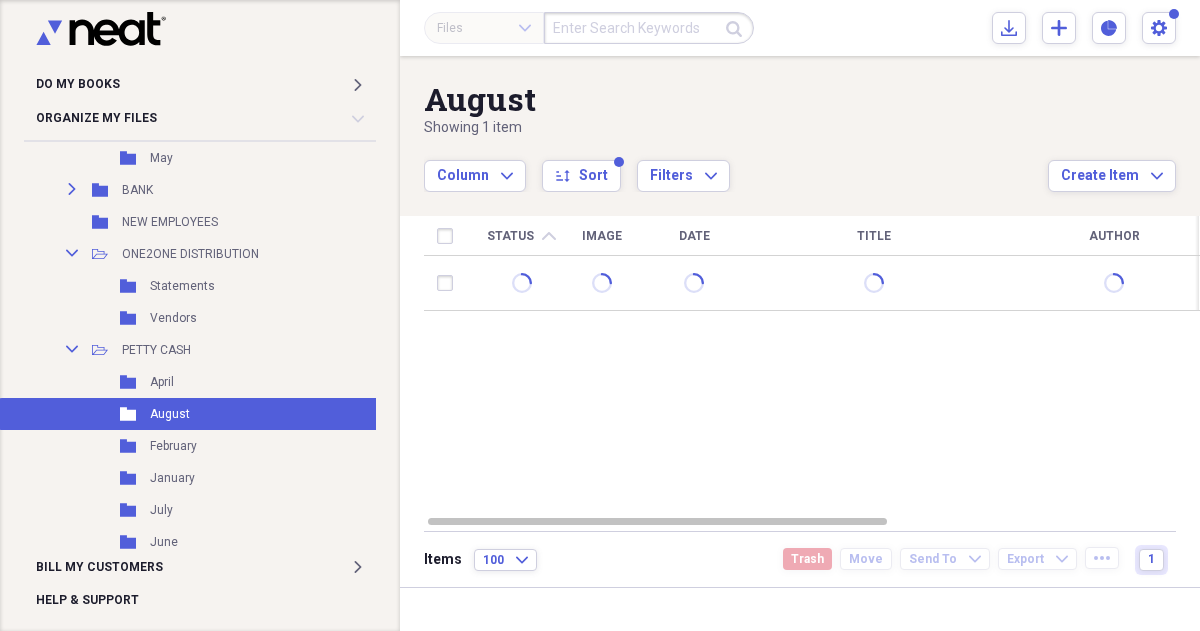 click on "Title" at bounding box center [874, 236] 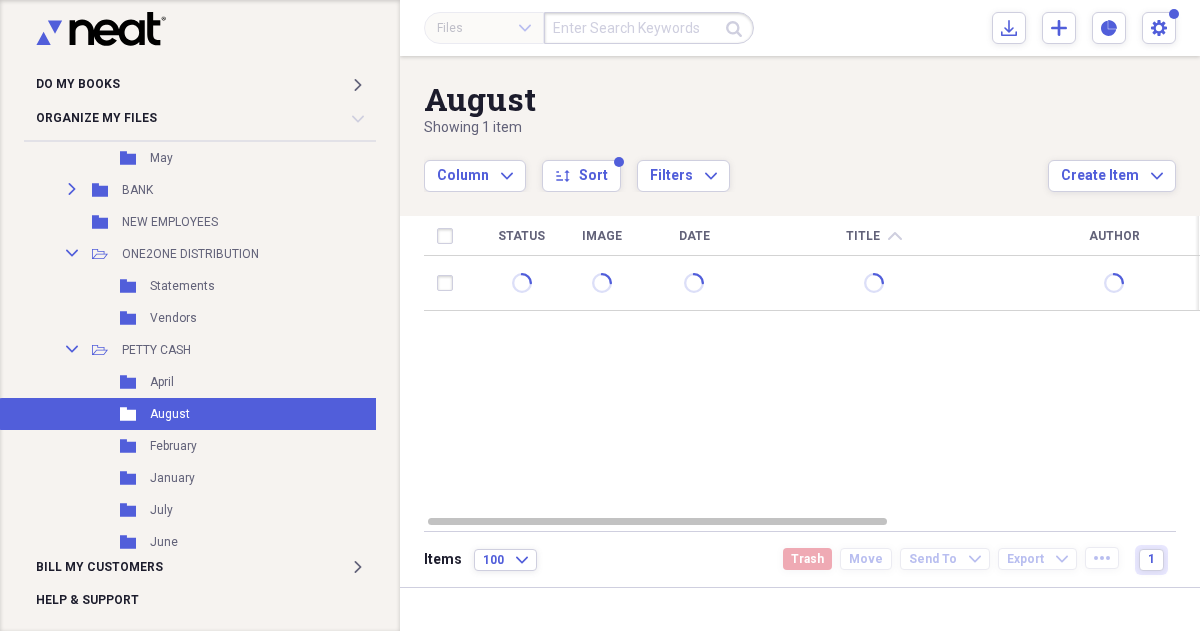 click on "Status" at bounding box center (521, 236) 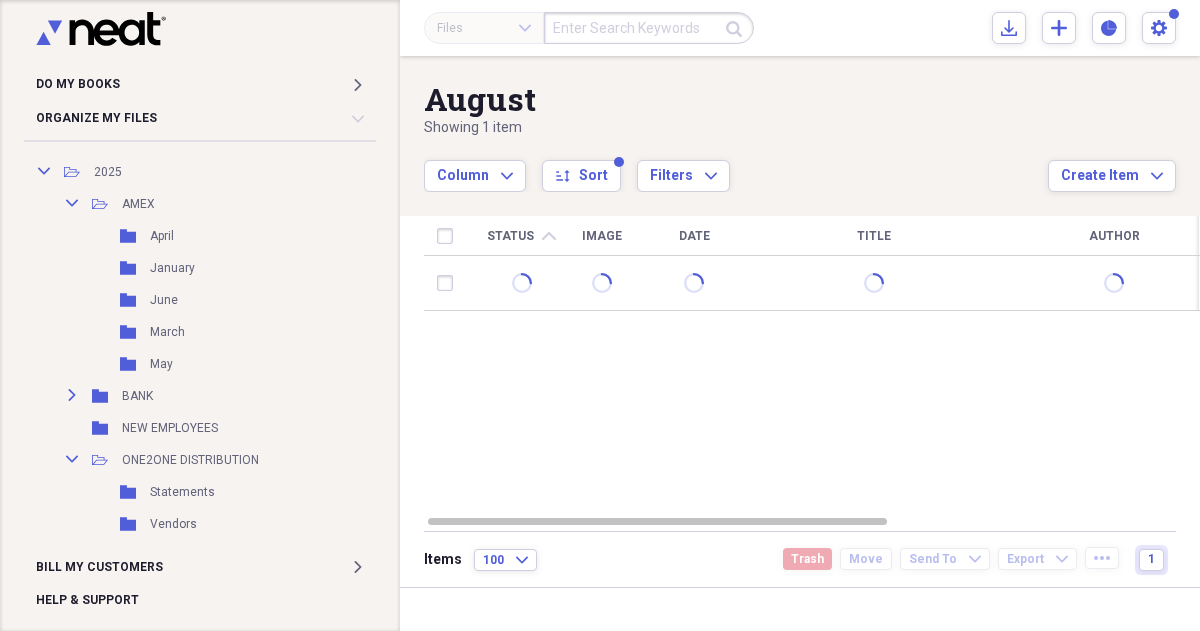scroll, scrollTop: 987, scrollLeft: 0, axis: vertical 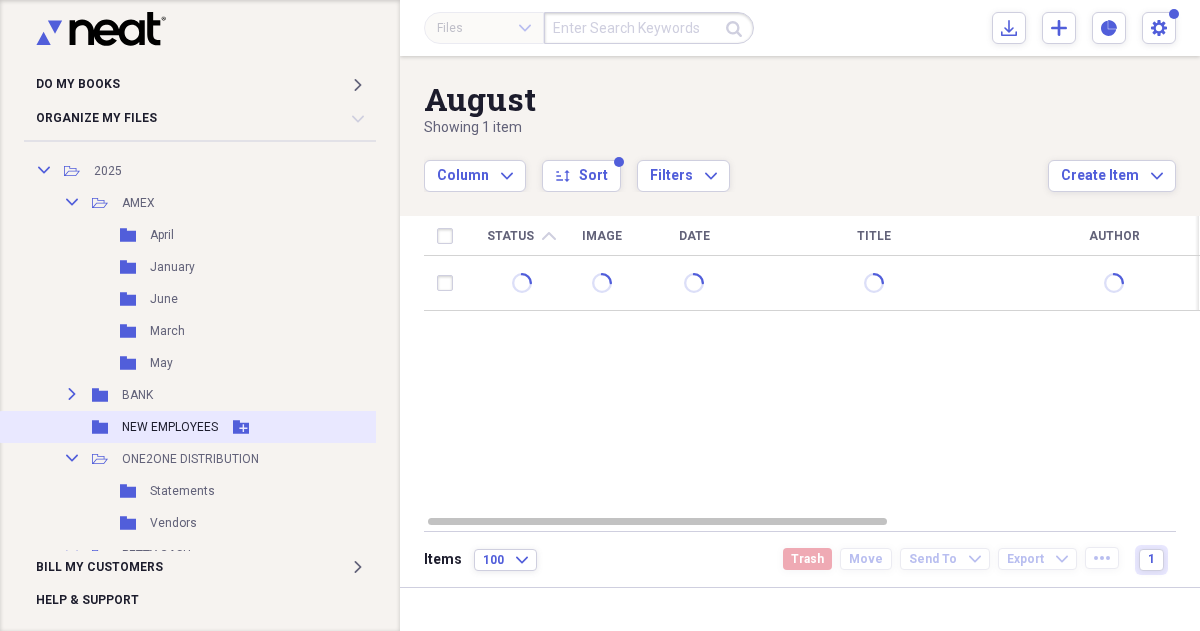 click on "NEW EMPLOYEES" at bounding box center (170, 427) 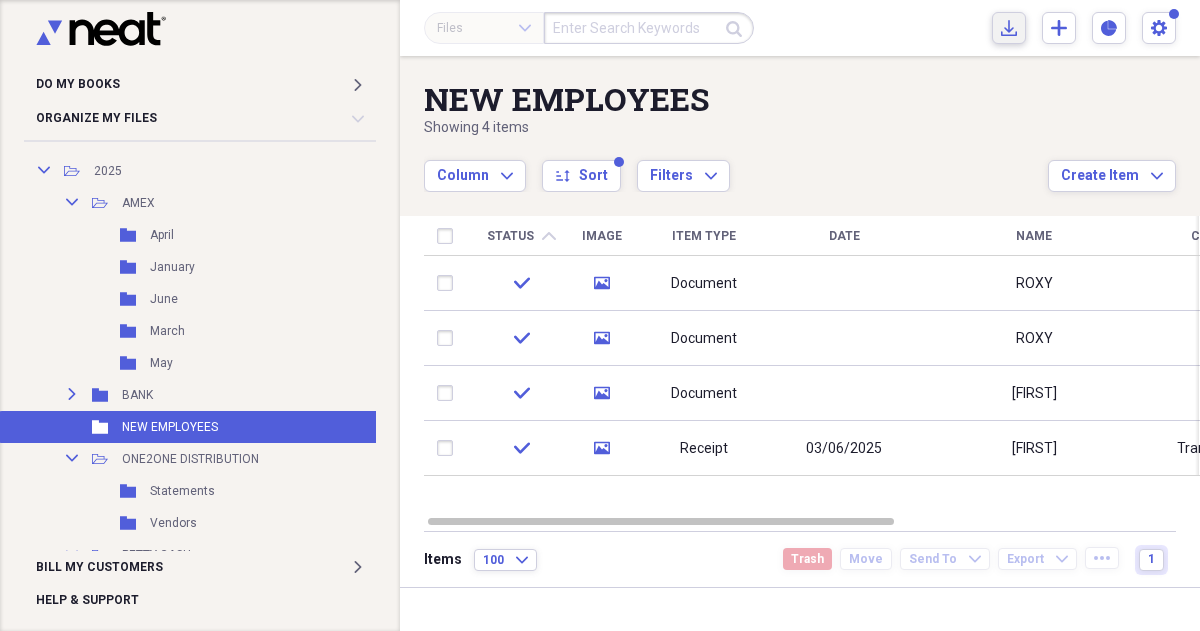 click on "Import Import" at bounding box center [1009, 28] 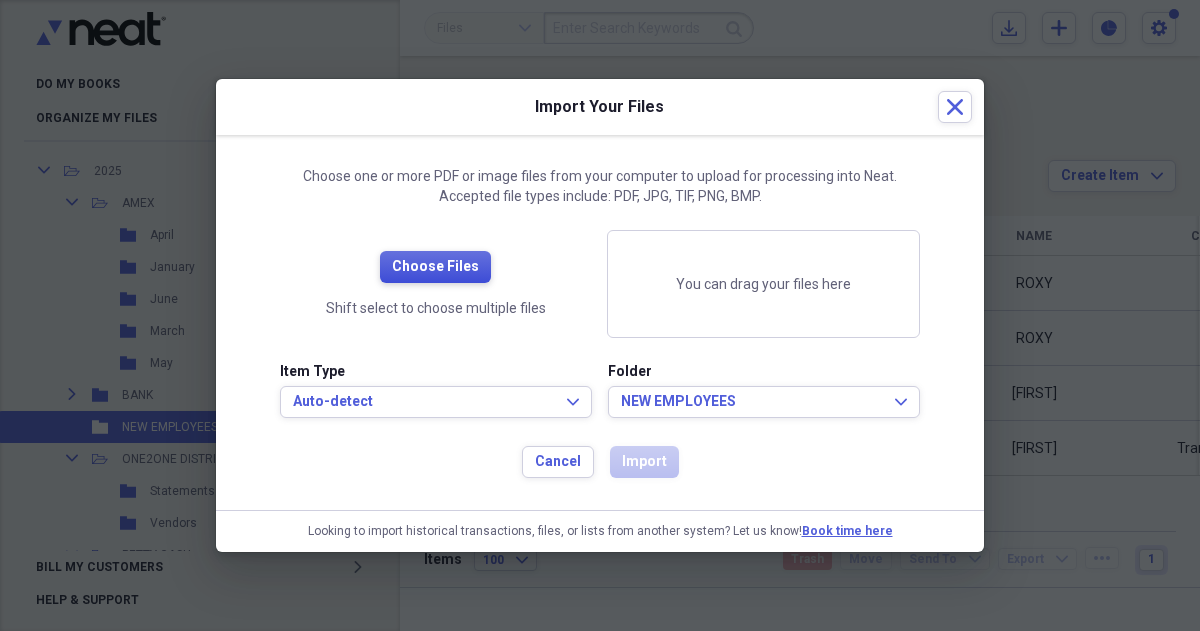 click on "Choose Files" at bounding box center [435, 267] 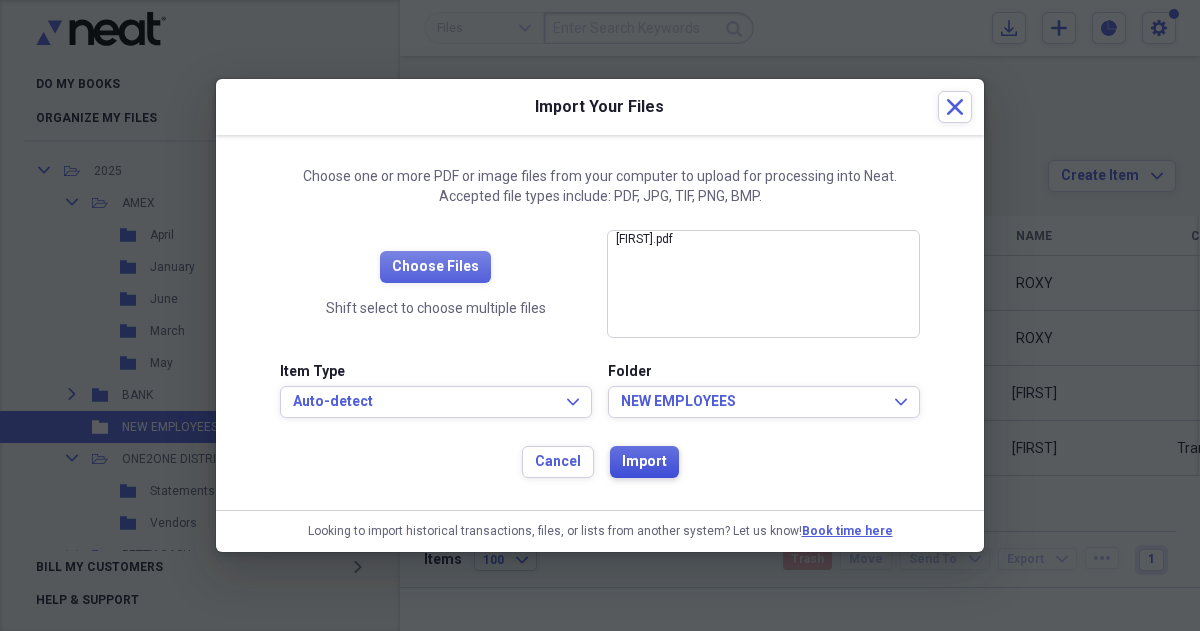 click on "Import" at bounding box center [644, 462] 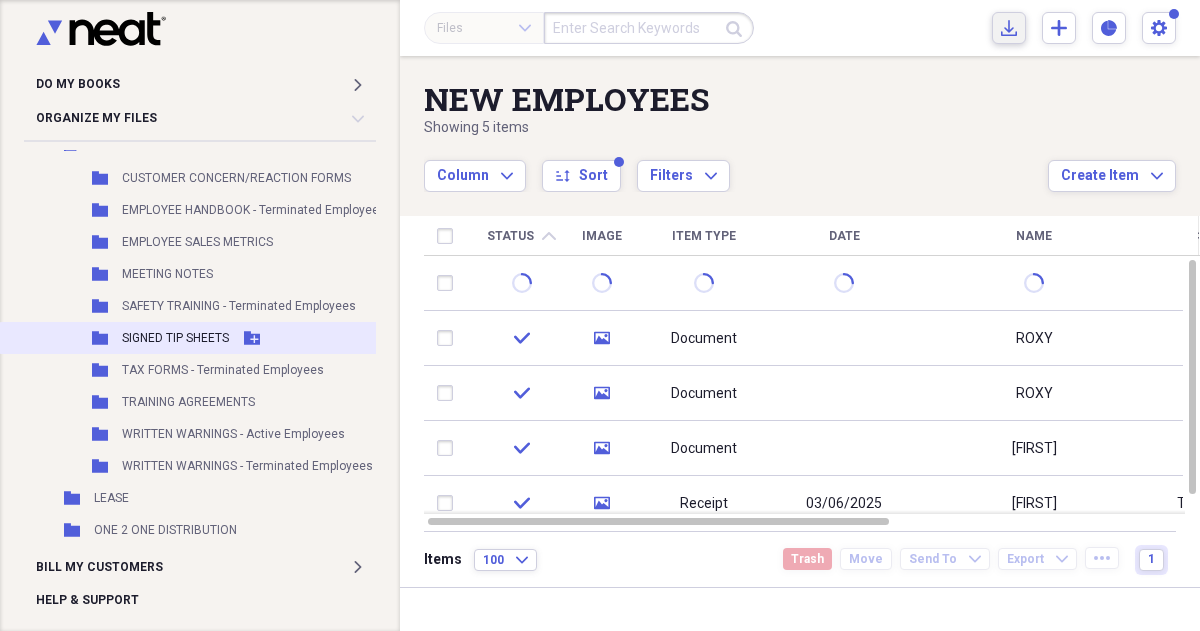 scroll, scrollTop: 1593, scrollLeft: 0, axis: vertical 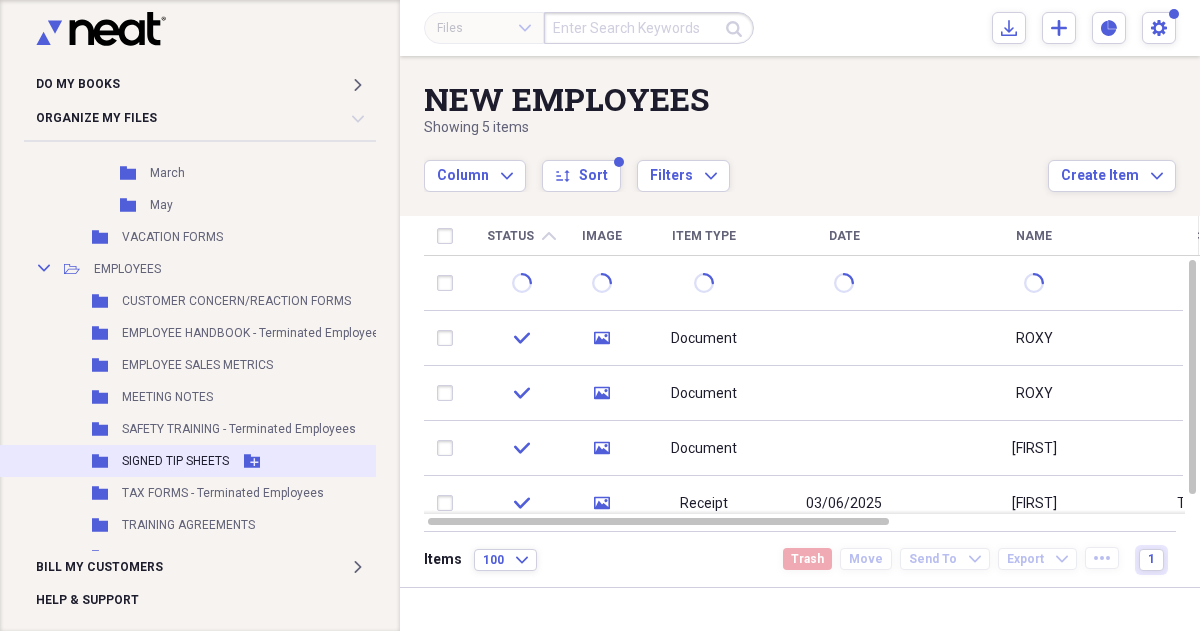 click on "SIGNED TIP SHEETS" at bounding box center (175, 461) 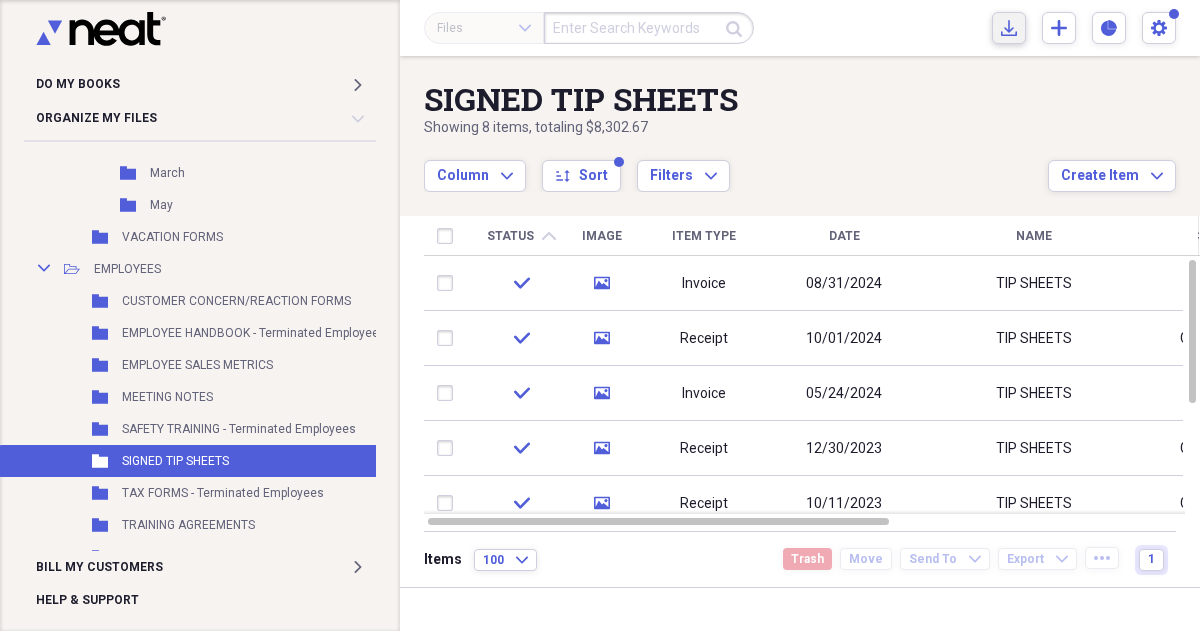 click on "Import" 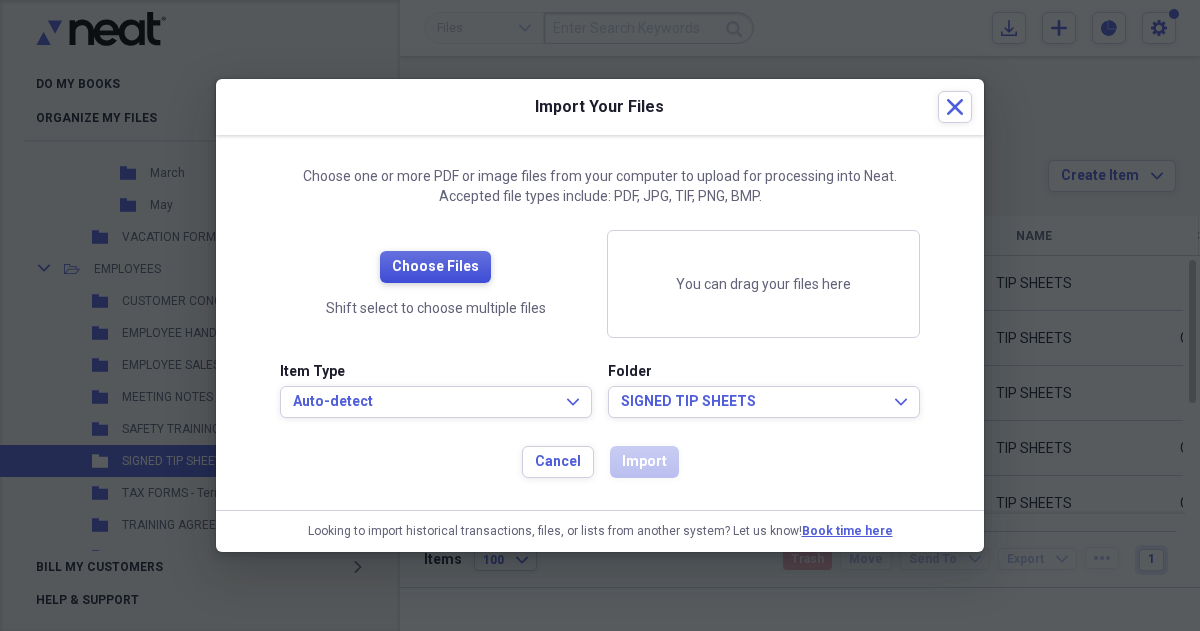 click on "Choose Files" at bounding box center (435, 267) 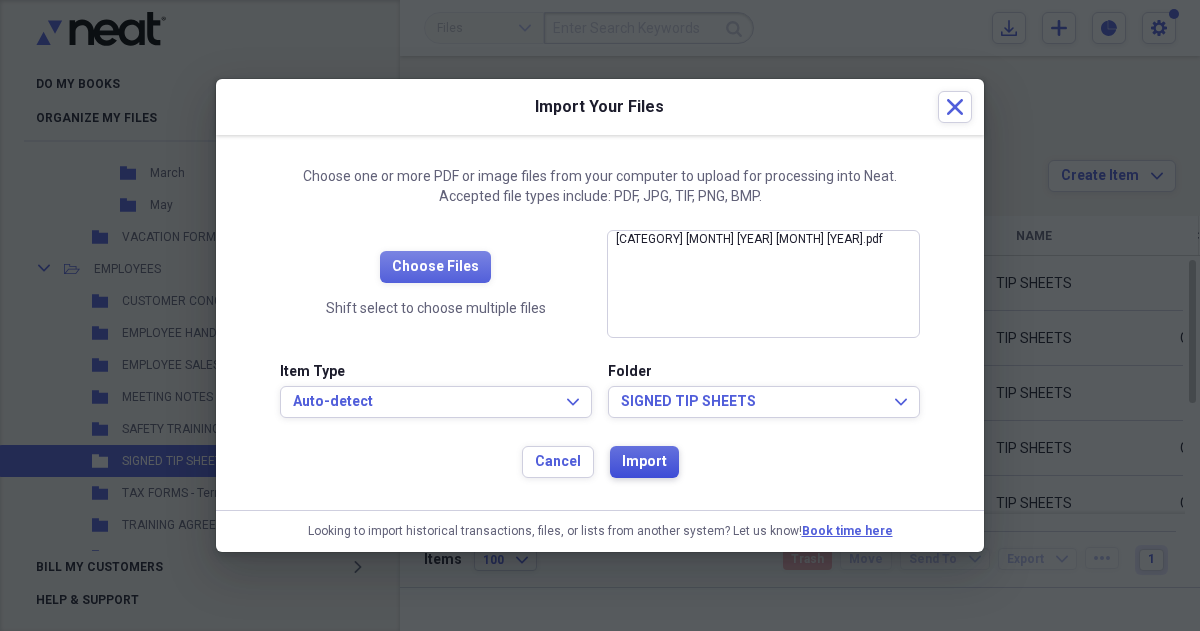click on "Import" at bounding box center (644, 462) 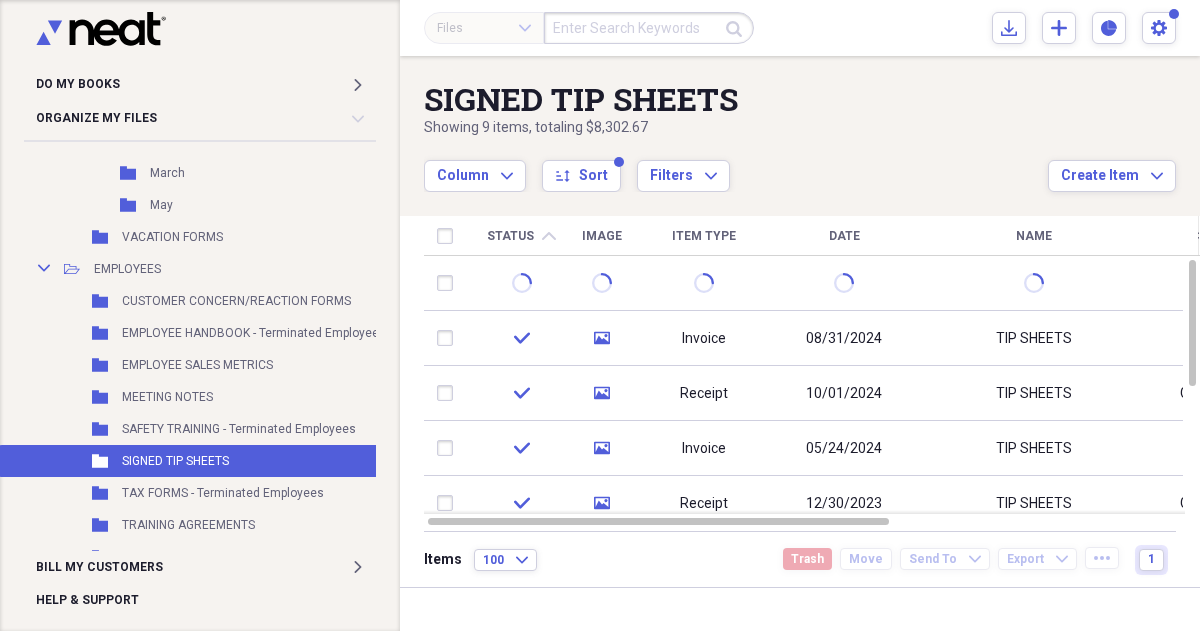 click on "Column Expand sort Sort Filters  Expand" at bounding box center (736, 165) 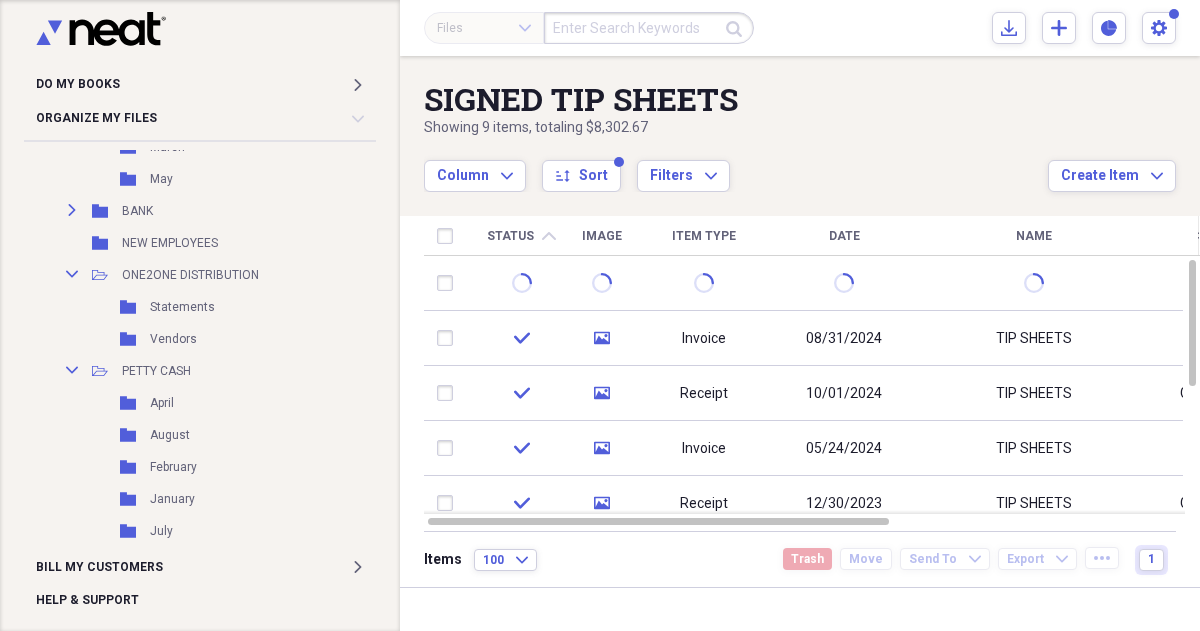 scroll, scrollTop: 1170, scrollLeft: 0, axis: vertical 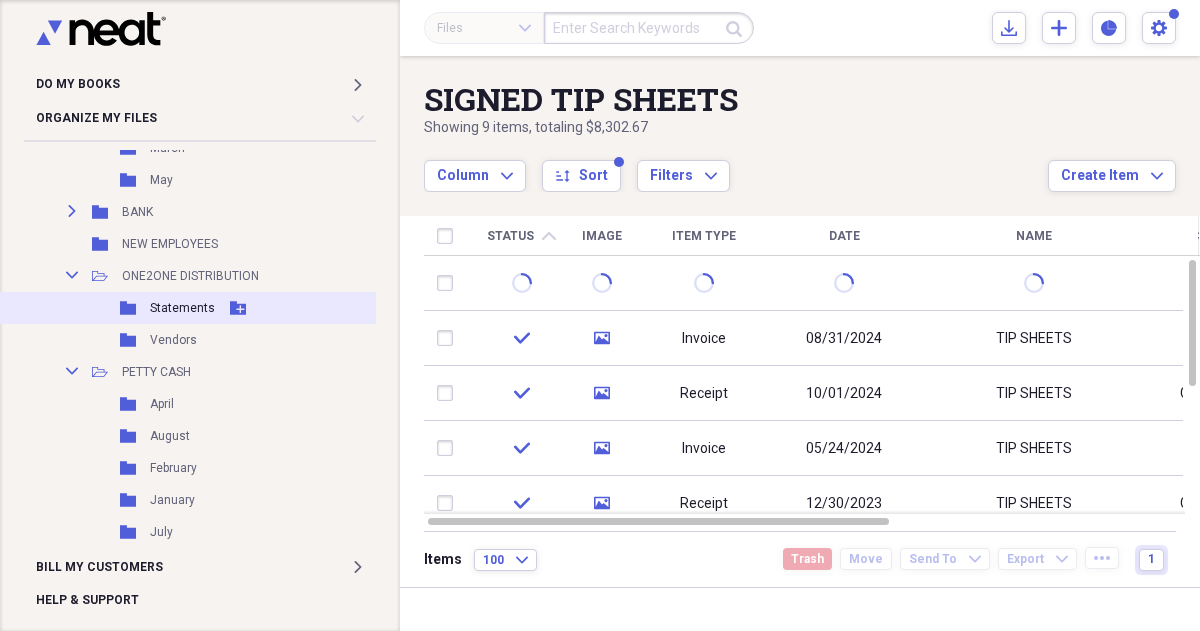click on "Statements" at bounding box center (182, 308) 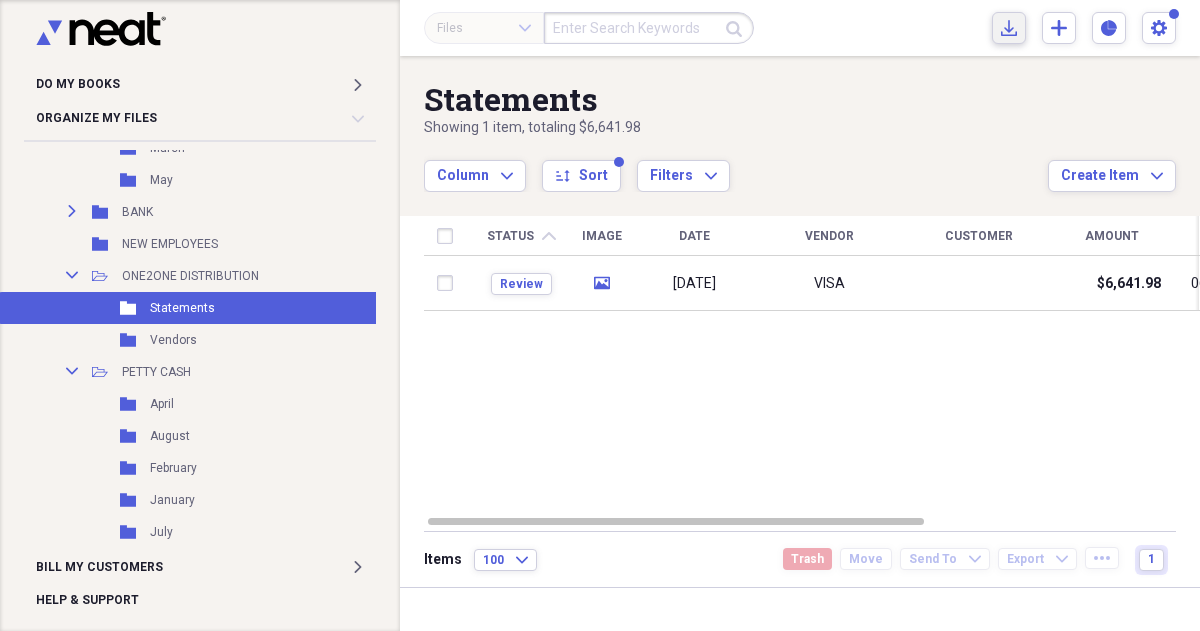 click on "Import" 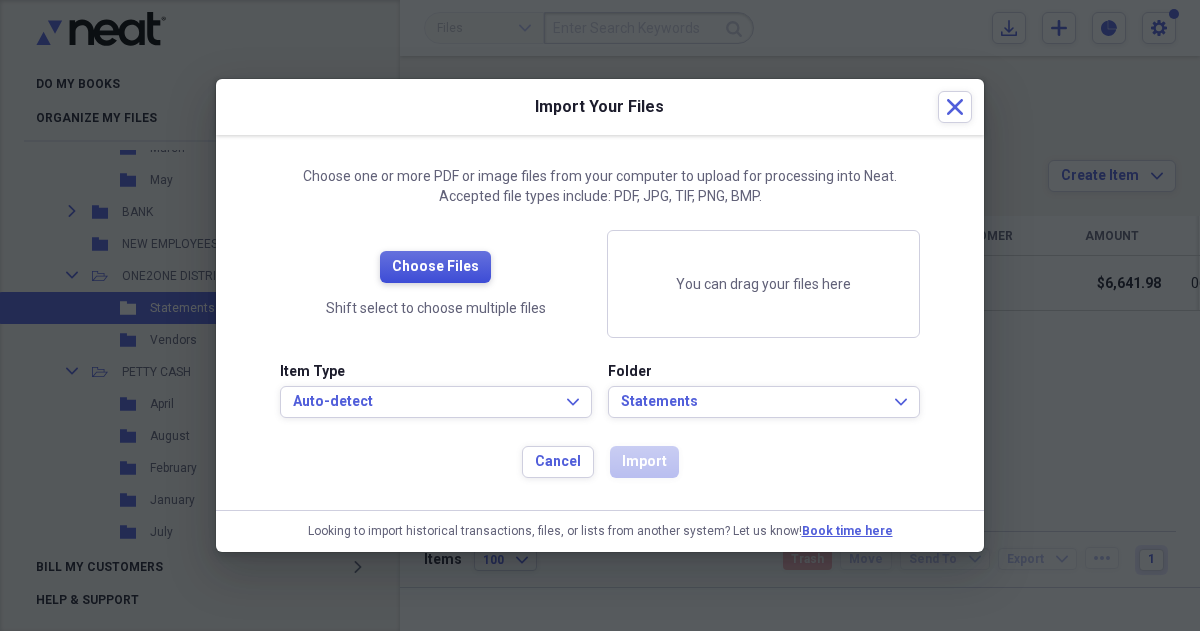 click on "Choose Files" at bounding box center (435, 267) 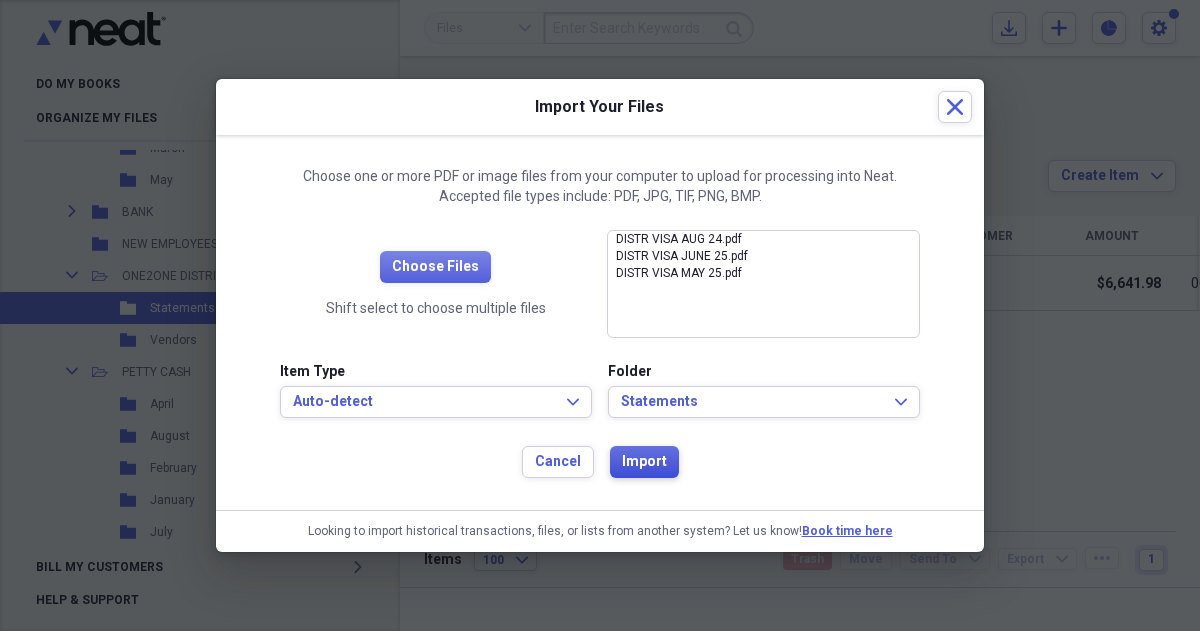 click on "Import" at bounding box center (644, 462) 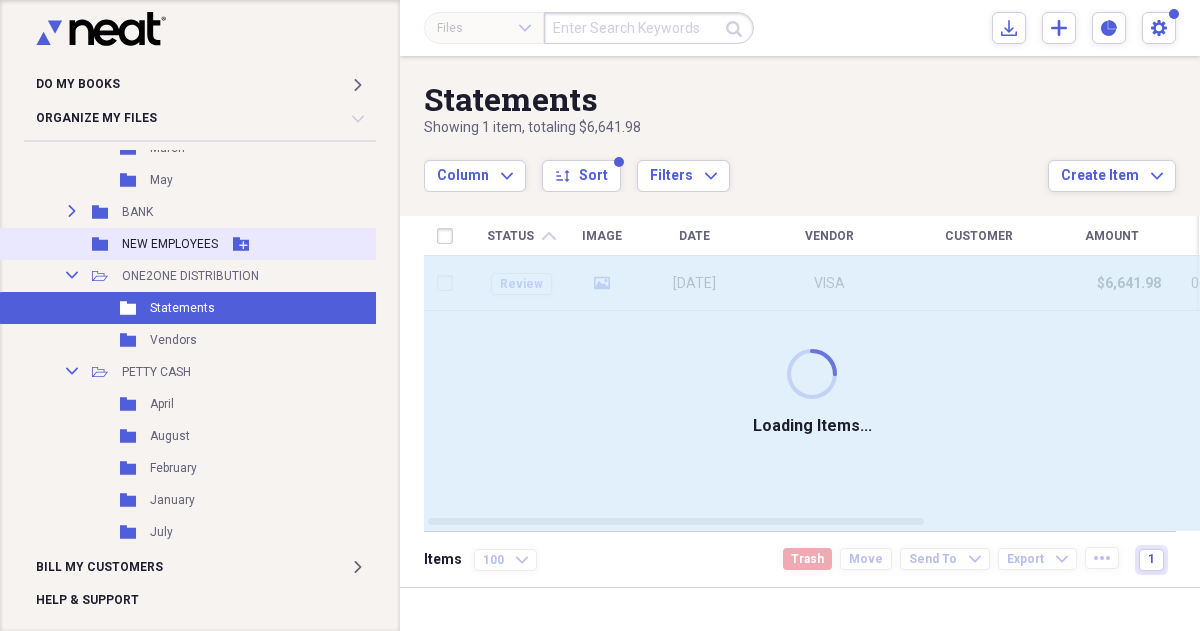 click on "NEW EMPLOYEES" at bounding box center (170, 244) 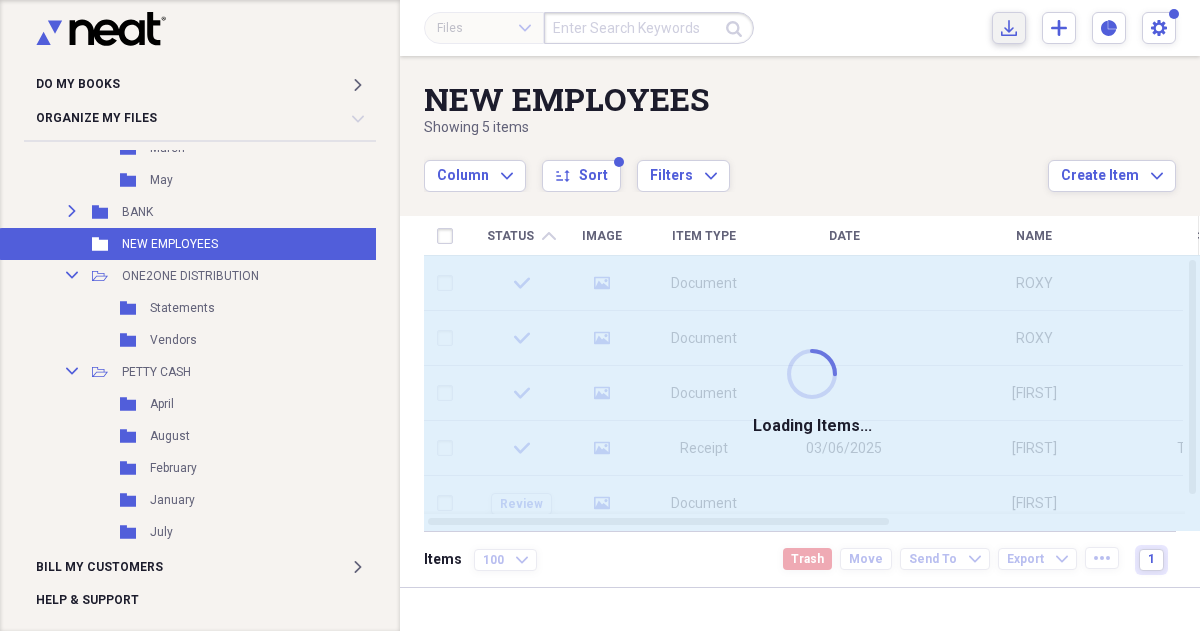 click on "Import Import" at bounding box center [1009, 28] 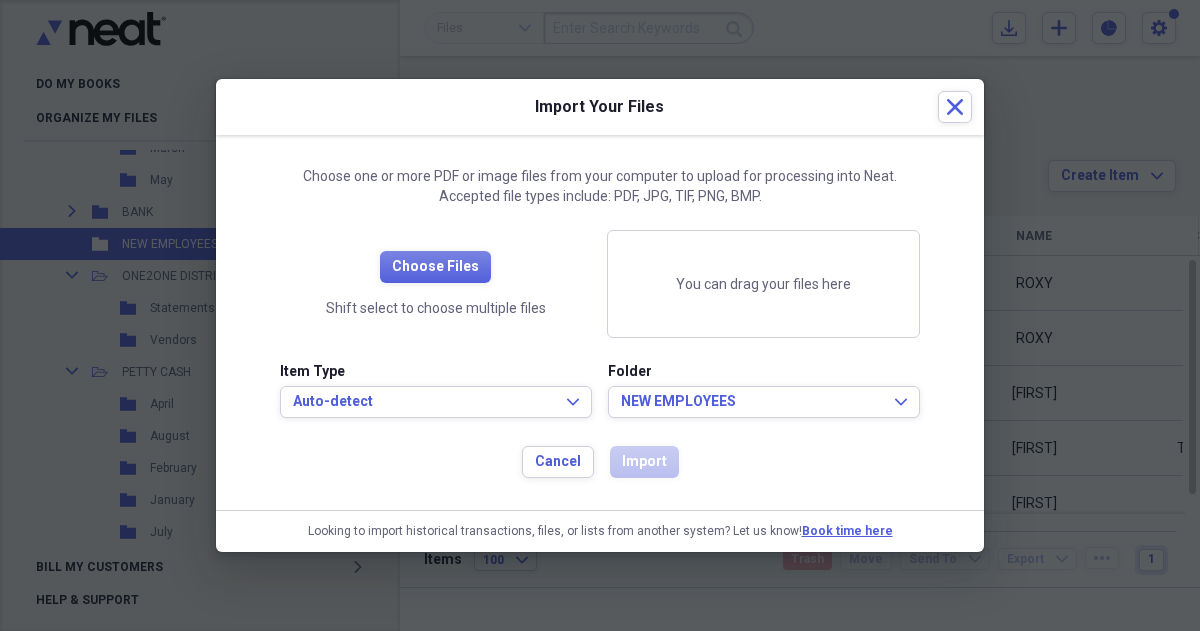 click on "Choose Files Shift select to choose multiple files" at bounding box center (435, 284) 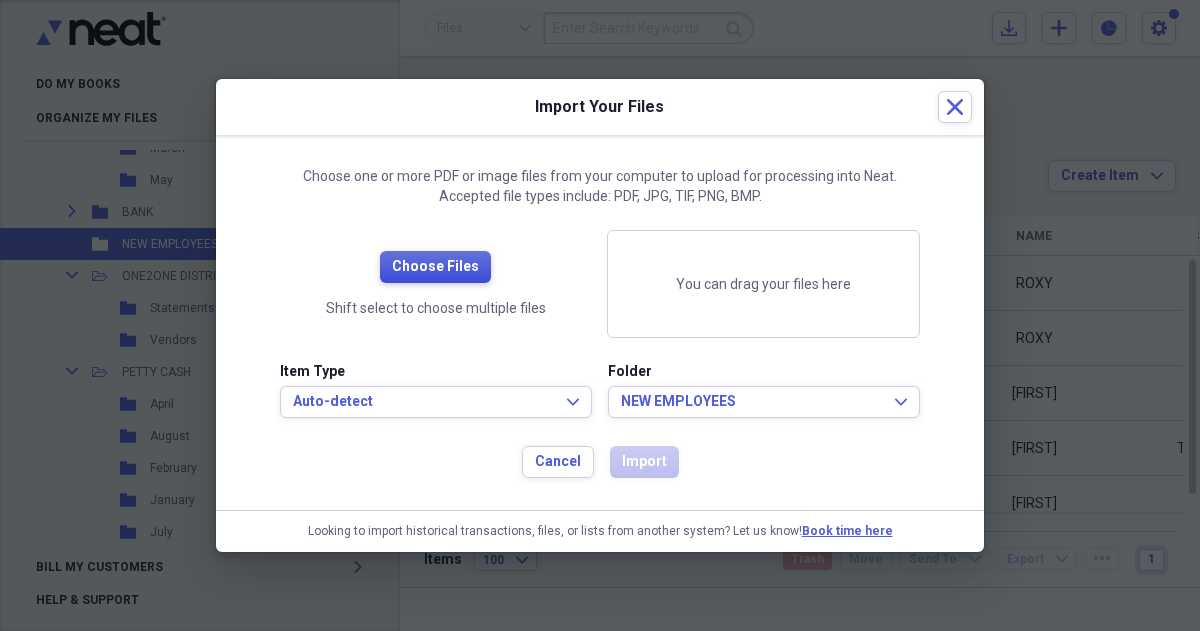 click on "Choose Files" at bounding box center (435, 267) 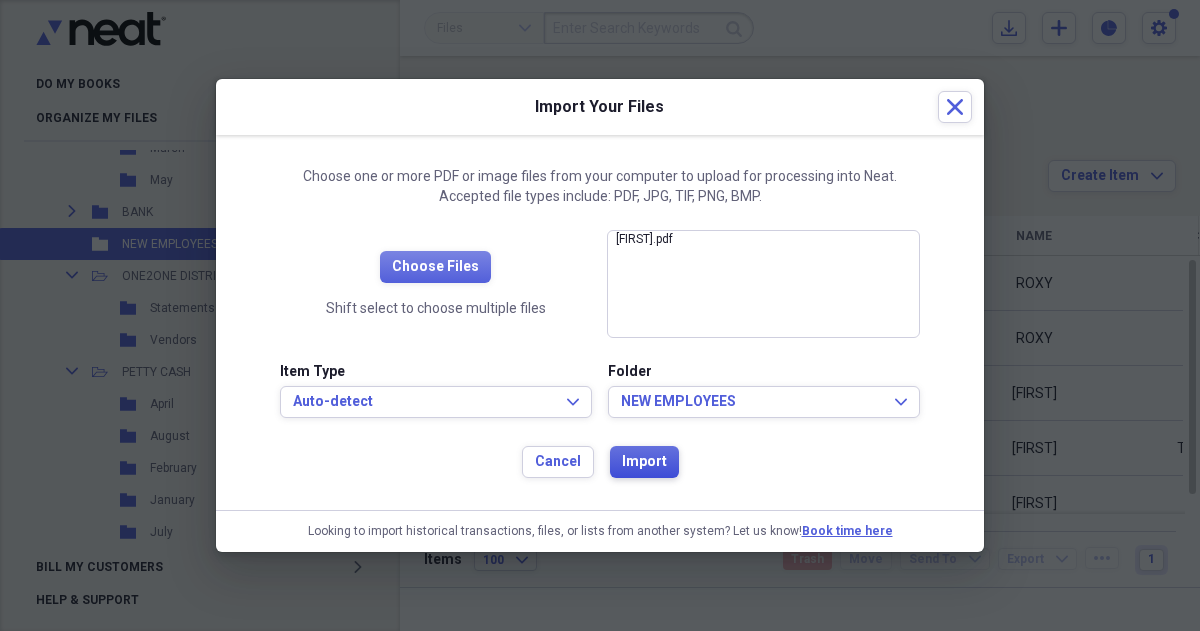 click on "Import" at bounding box center (644, 462) 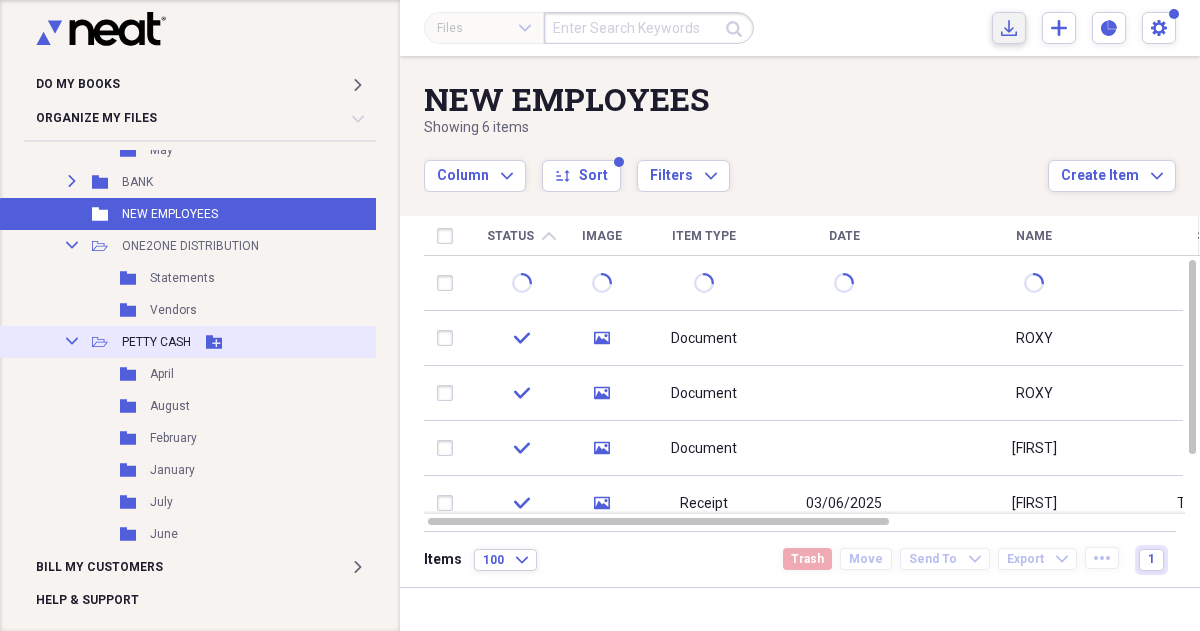scroll, scrollTop: 1218, scrollLeft: 0, axis: vertical 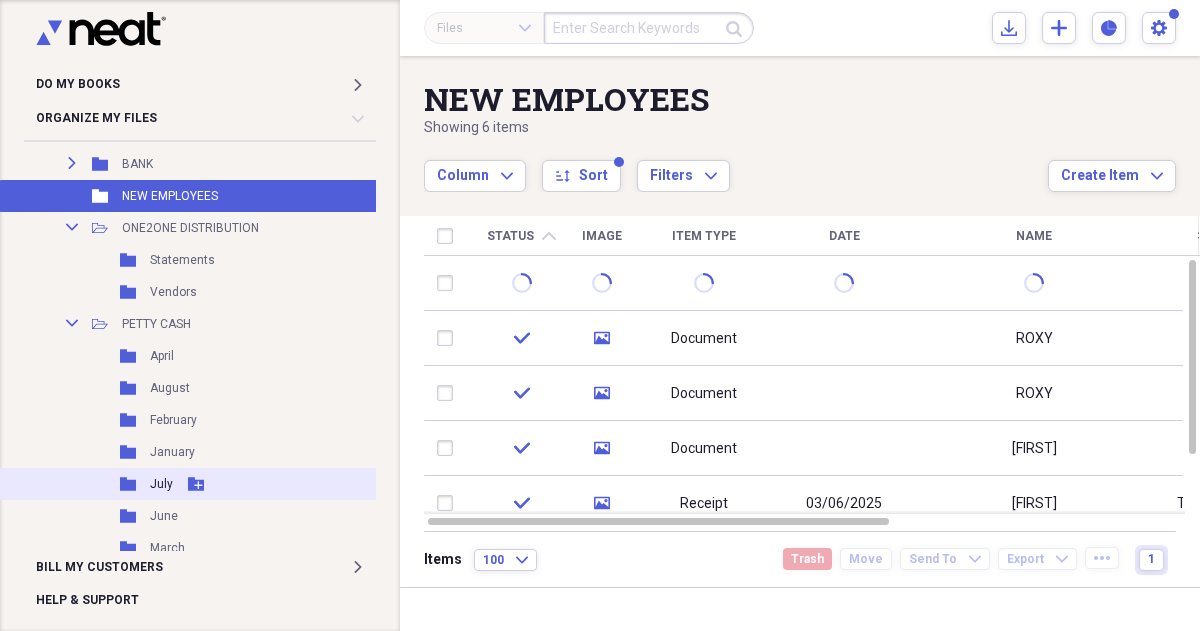 click on "Folder July Add Folder" at bounding box center [223, 484] 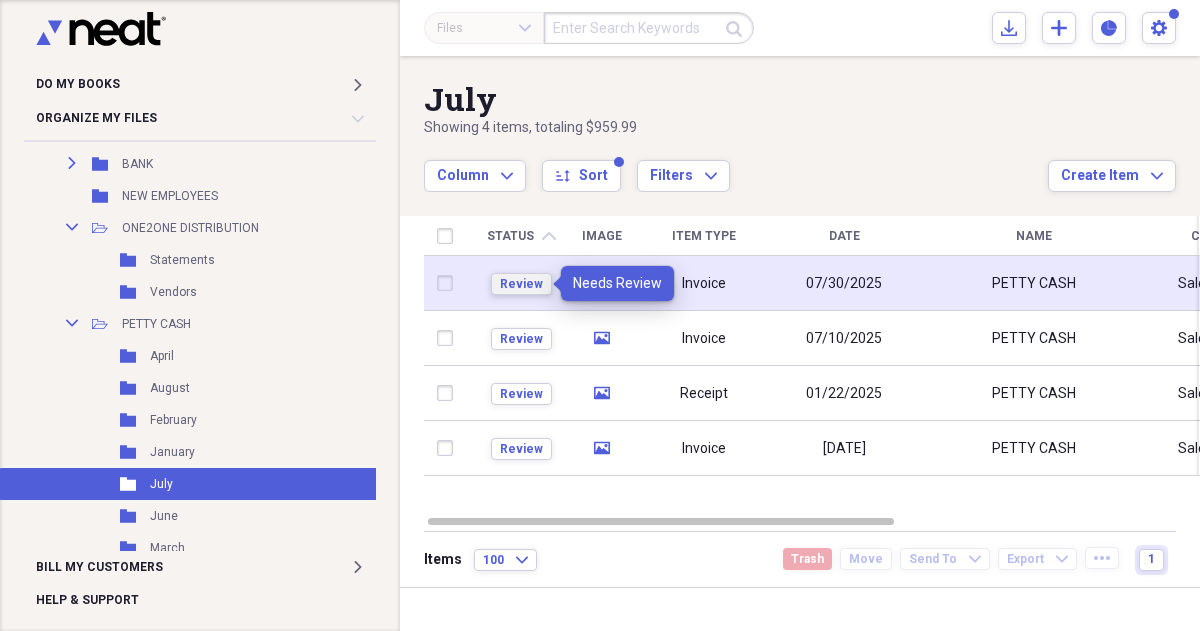 click on "Review" at bounding box center (521, 284) 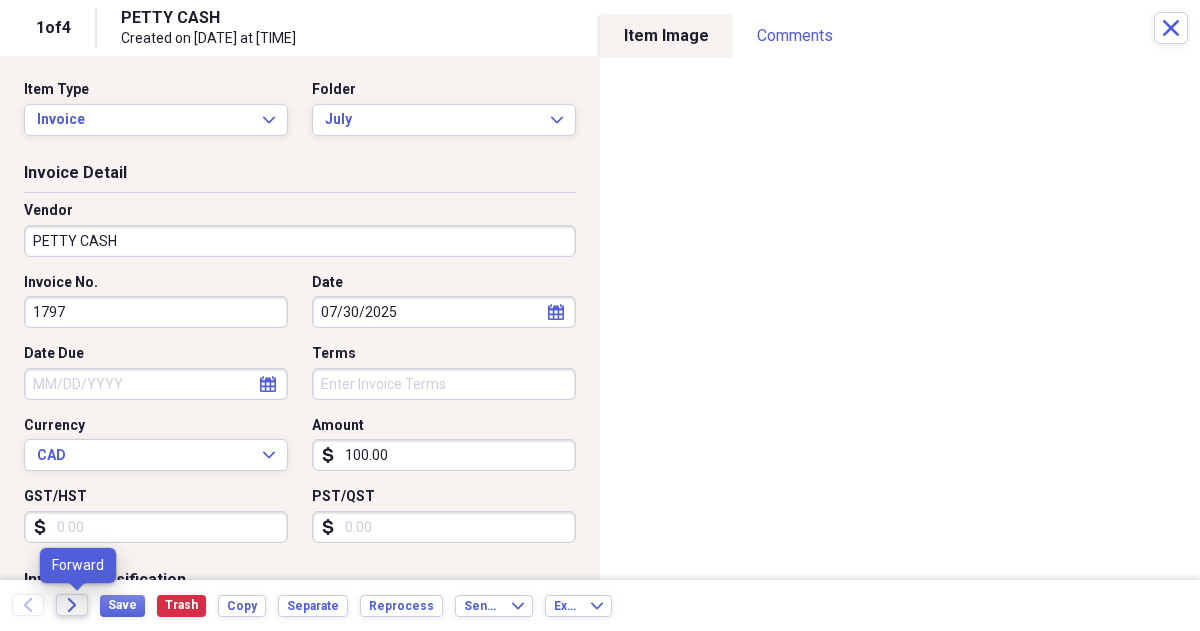 click on "Forward" 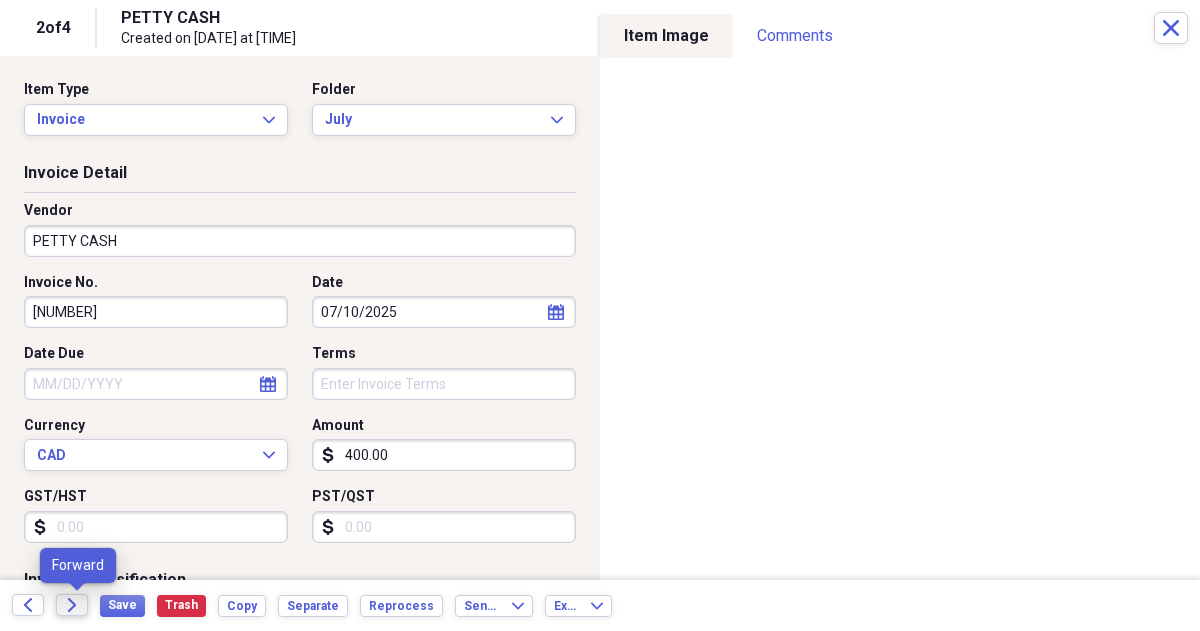 click on "Forward" 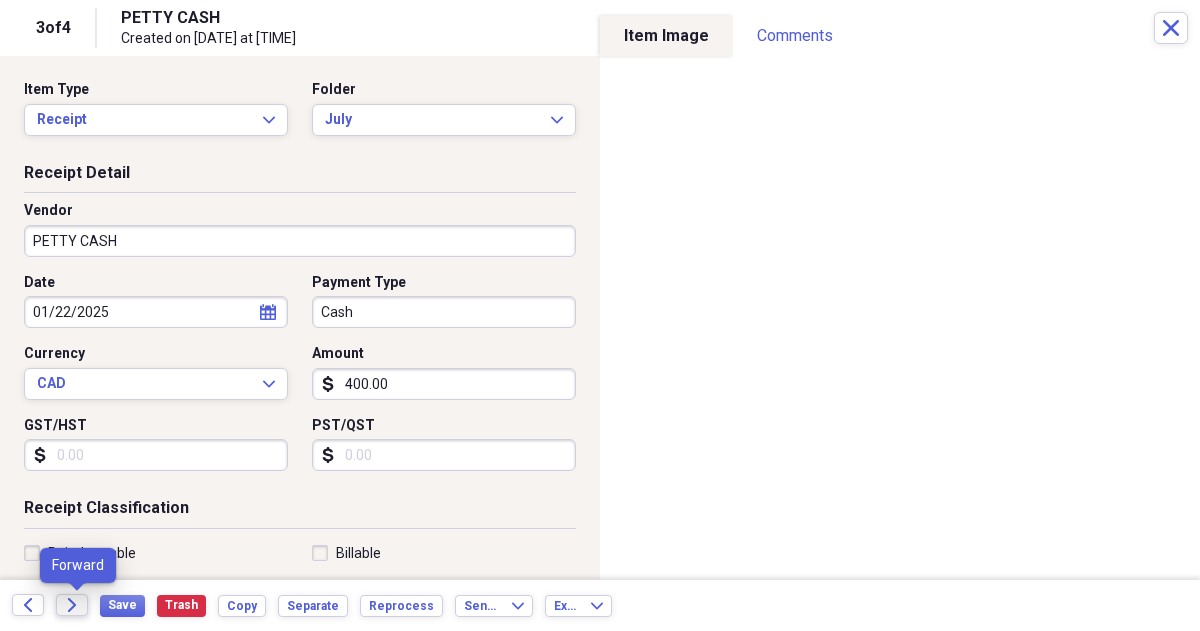 click on "Forward" 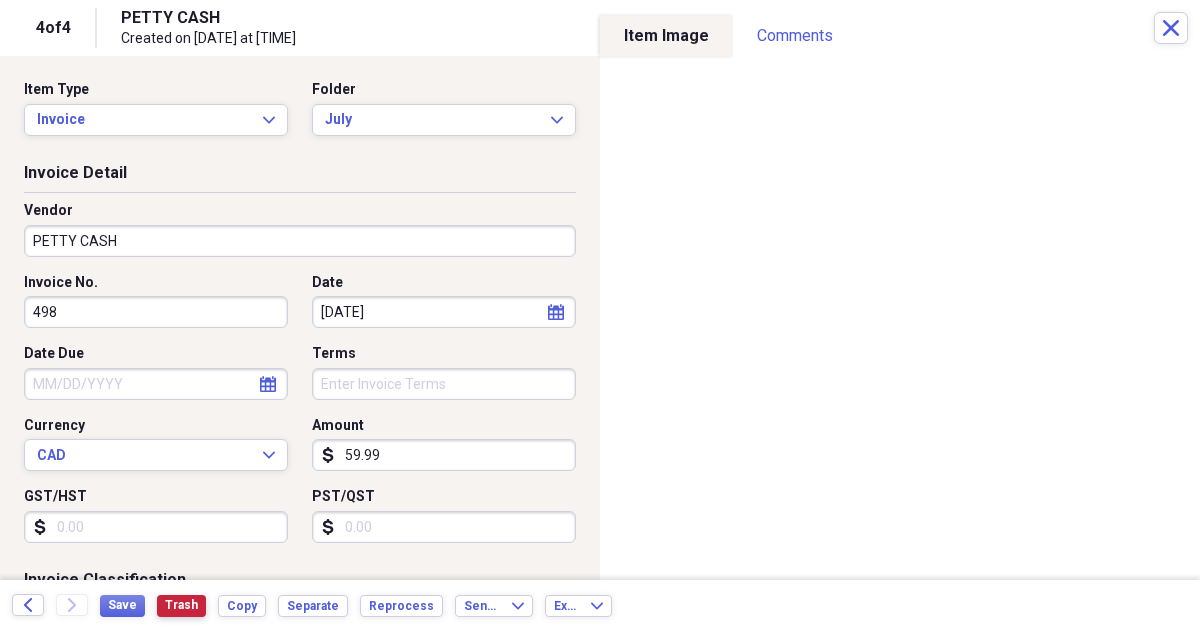click on "Trash" at bounding box center (181, 605) 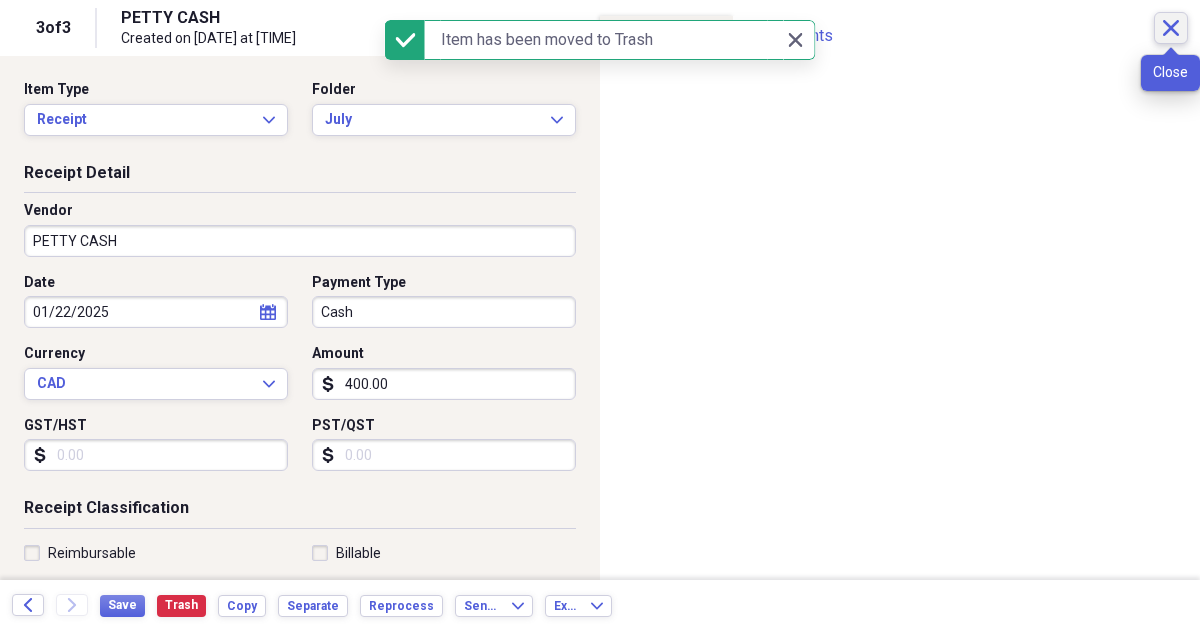 click on "Close" at bounding box center (1171, 28) 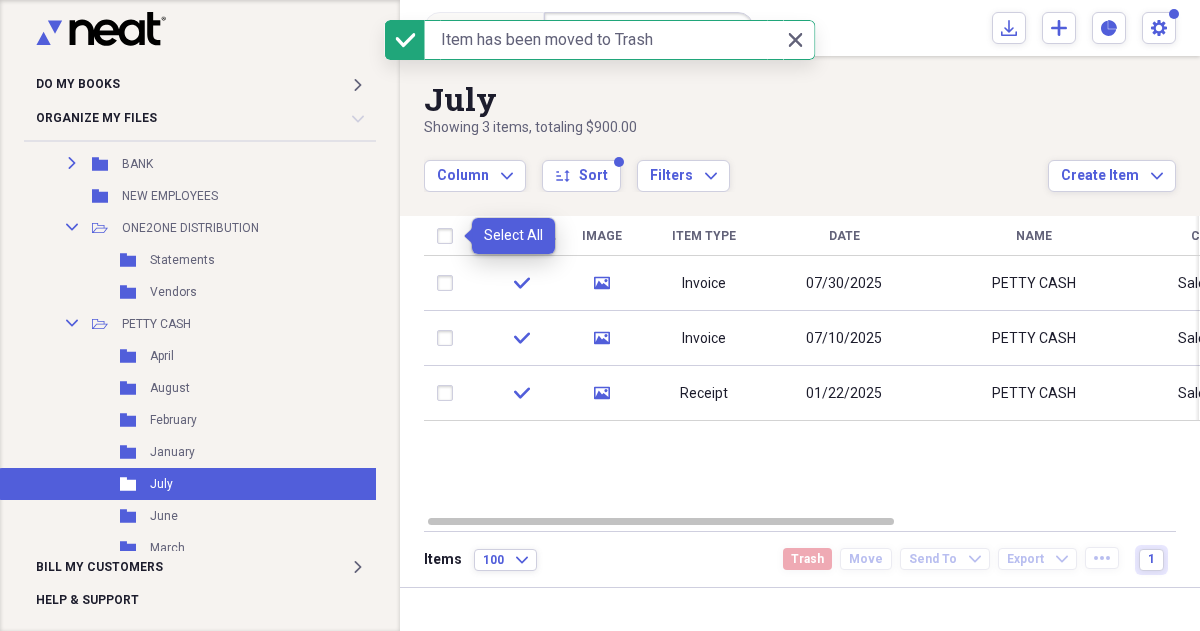 click at bounding box center (449, 236) 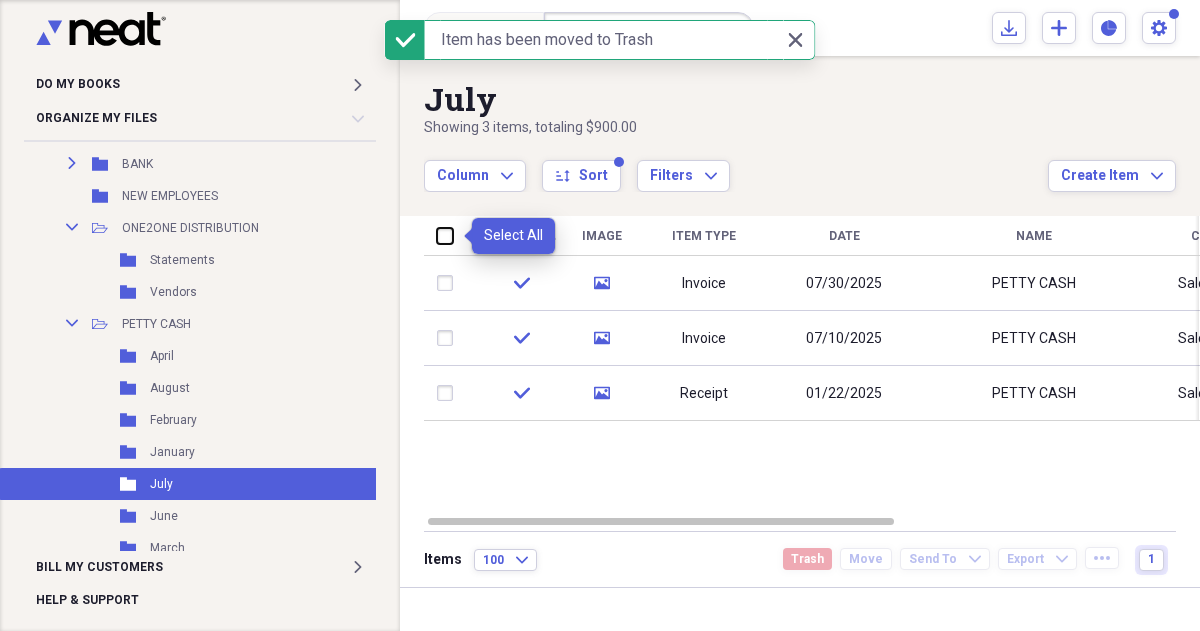 click at bounding box center (437, 235) 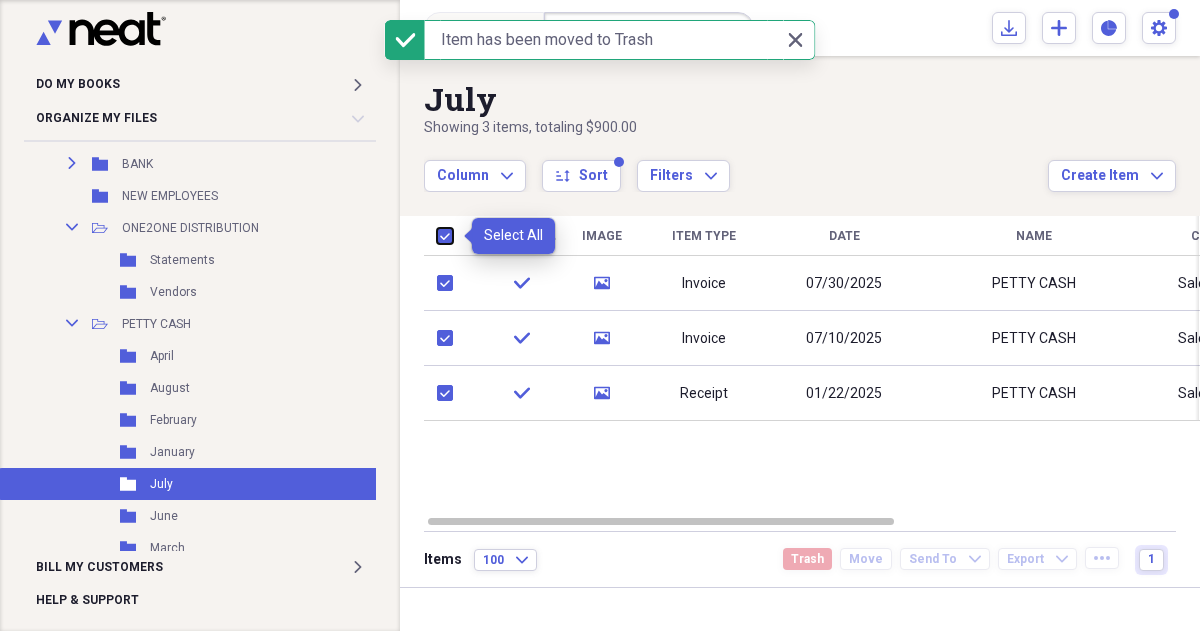 checkbox on "true" 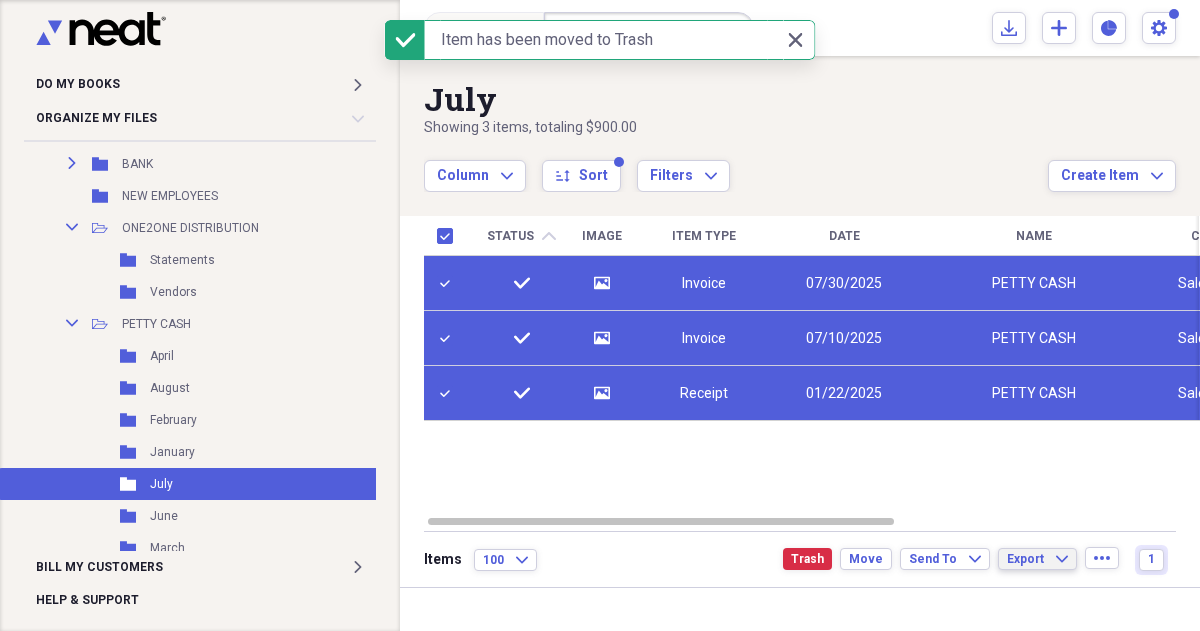 click on "Export Expand" at bounding box center (1037, 559) 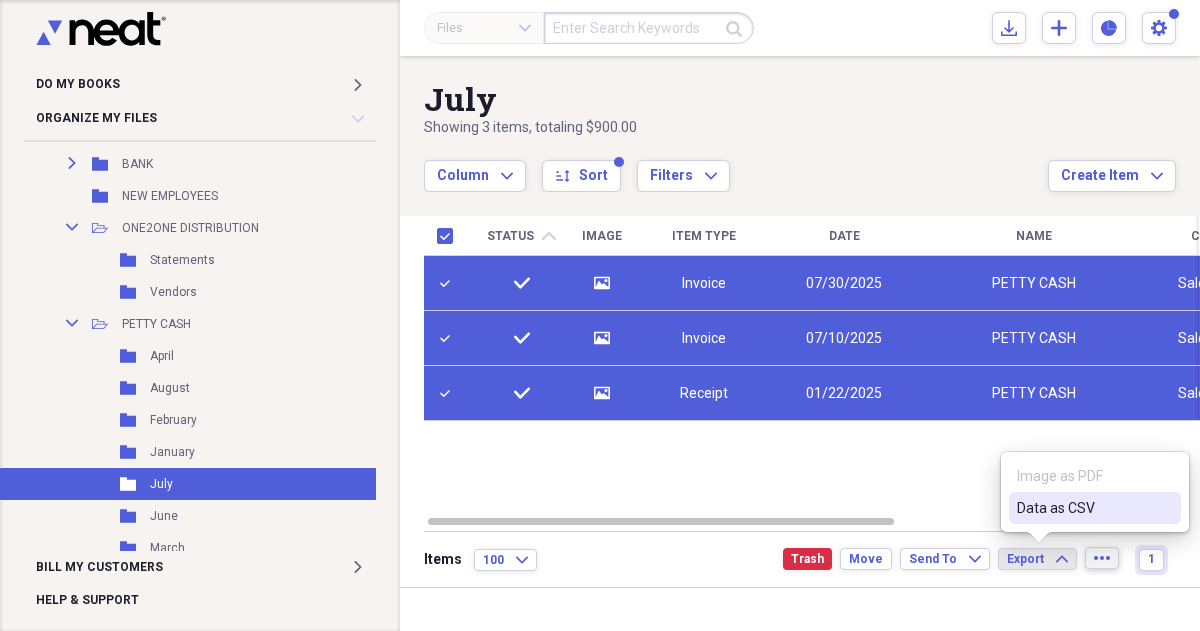 click on "more" at bounding box center (1102, 558) 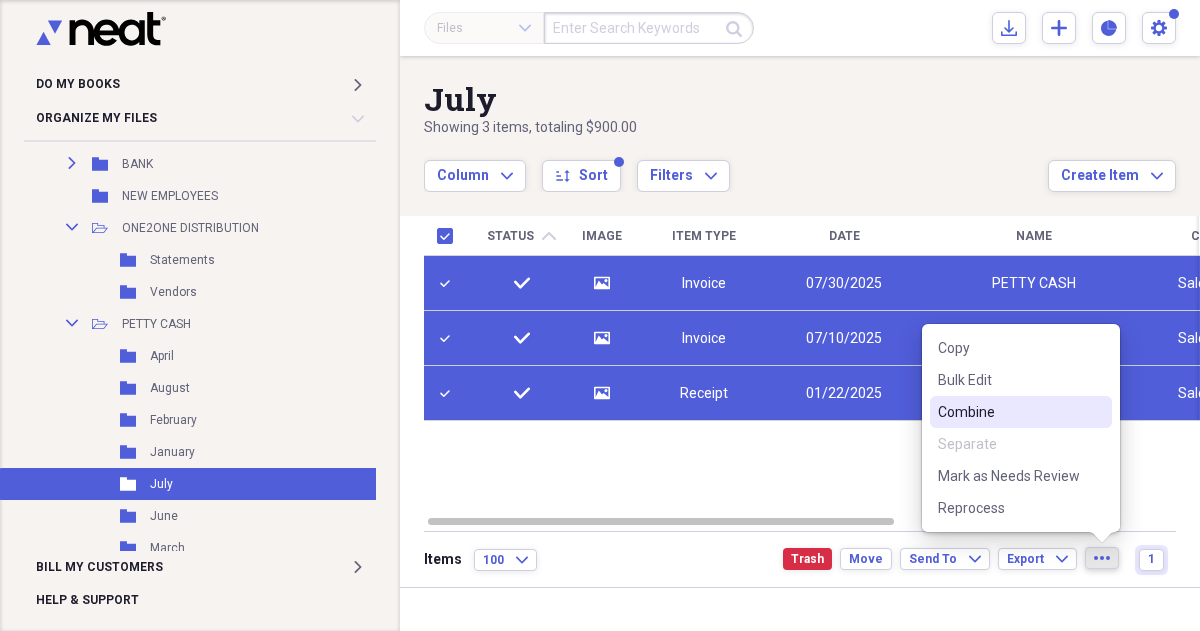 click on "Combine" at bounding box center (1021, 412) 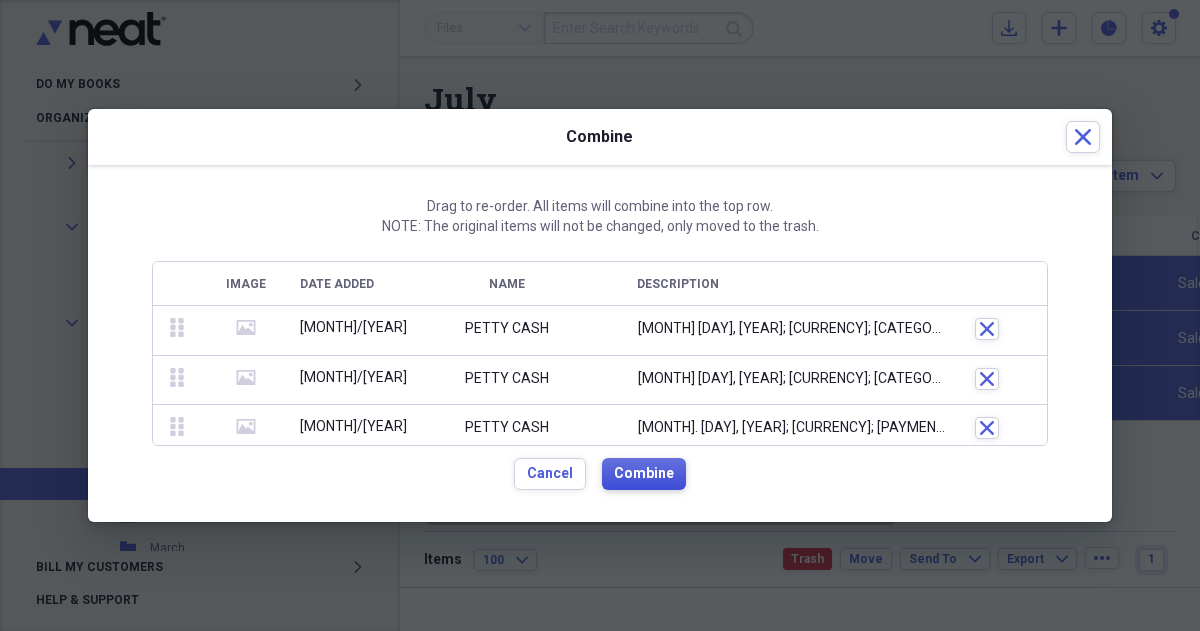 click on "Combine" at bounding box center (644, 474) 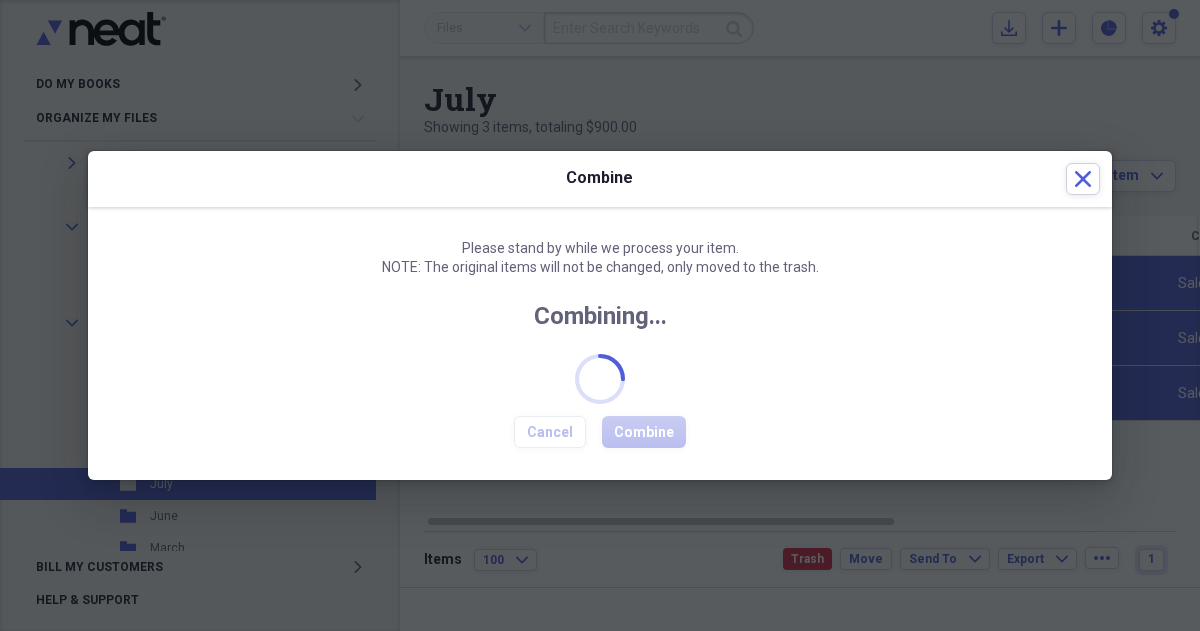 checkbox on "false" 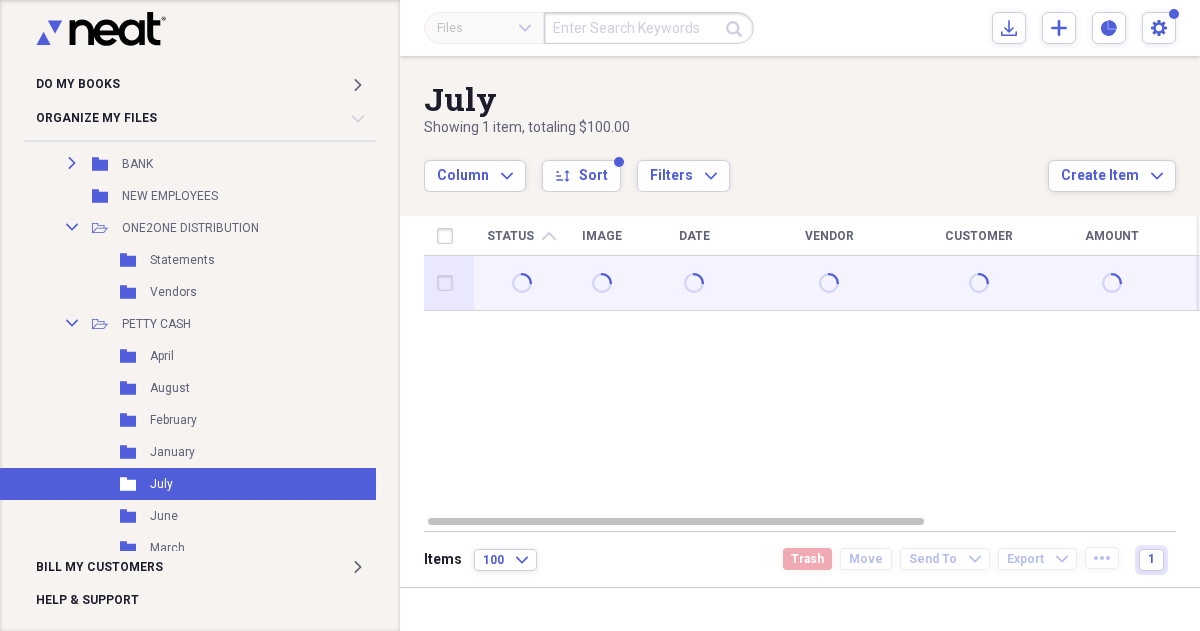 click at bounding box center (449, 283) 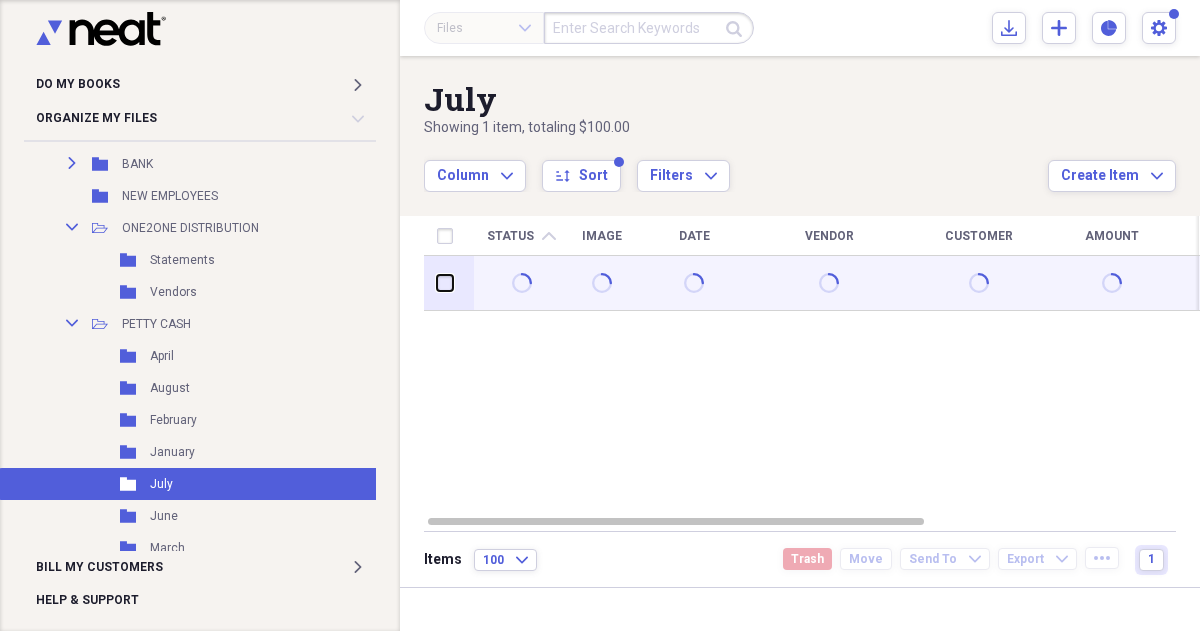 click at bounding box center [437, 283] 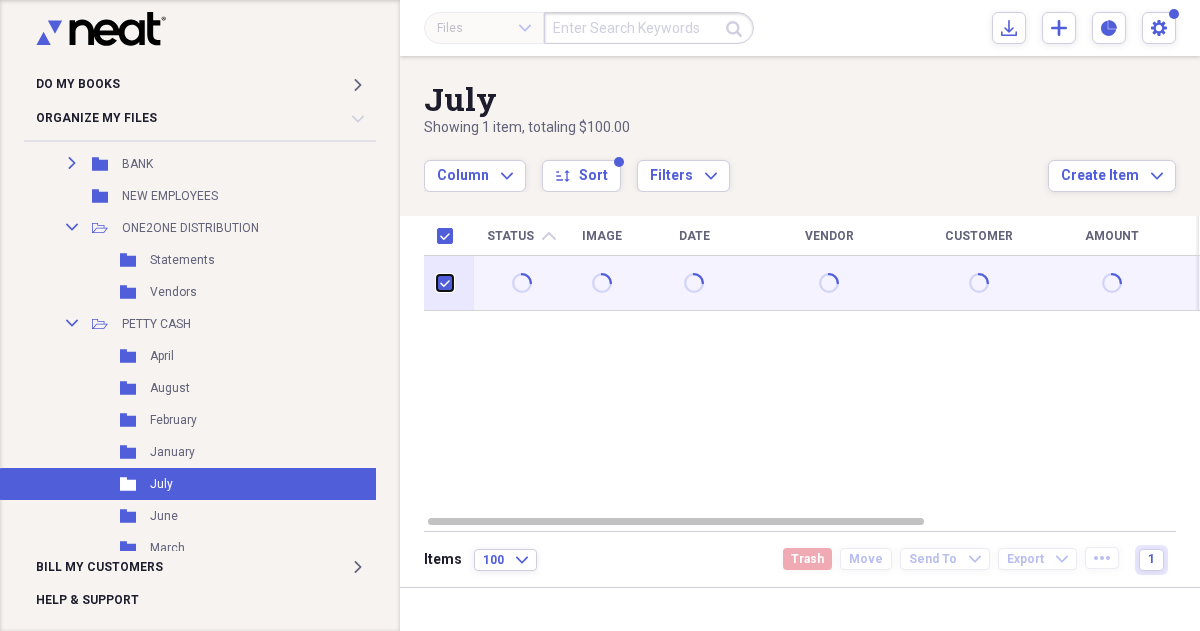 checkbox on "true" 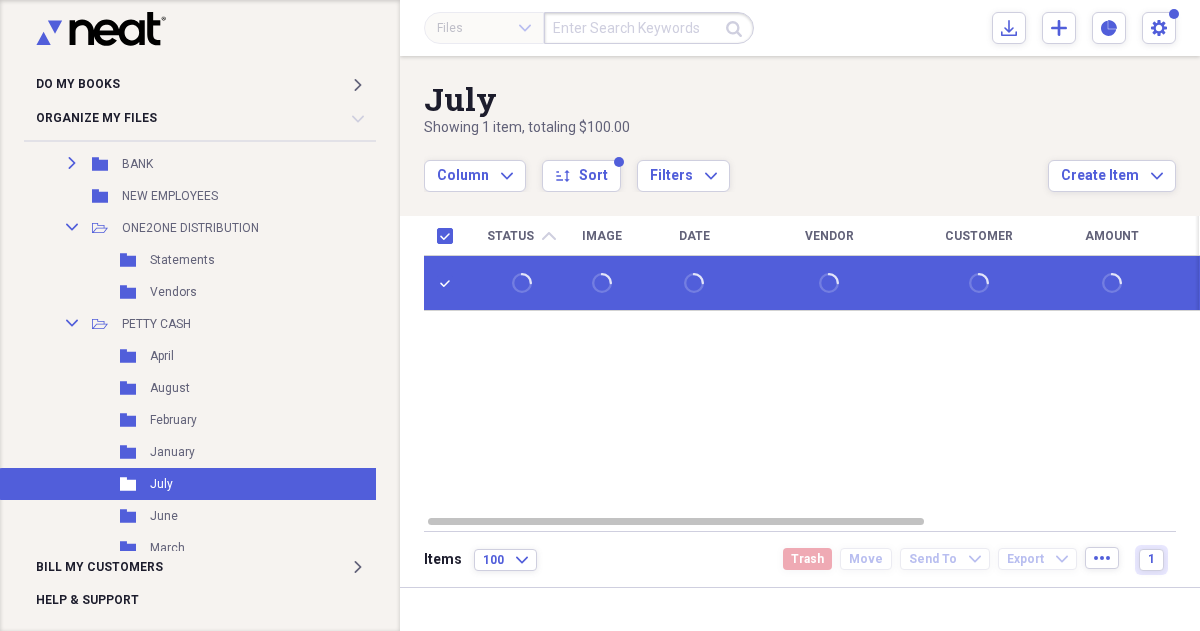 click on "Status chevron-up Image Date Vendor Customer Amount Date Due Product Source" at bounding box center (812, 365) 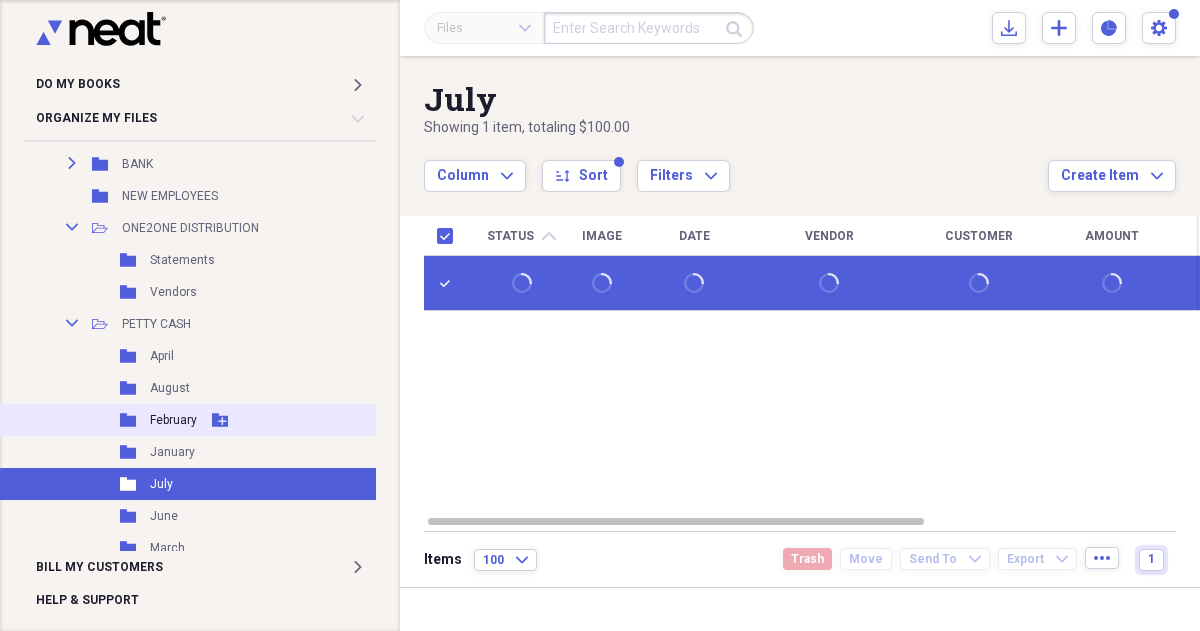 click on "Add Folder" at bounding box center (220, 420) 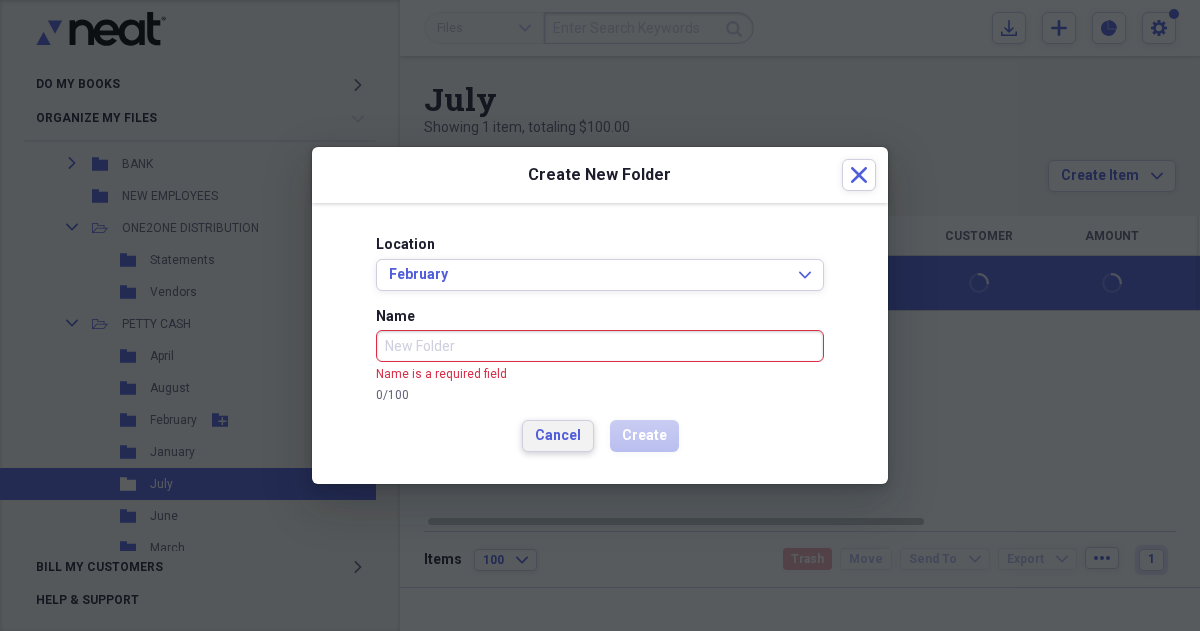 click on "Location [MONTH] Expand Name Name is a required field 0 / 100 Cancel Create" at bounding box center (600, 343) 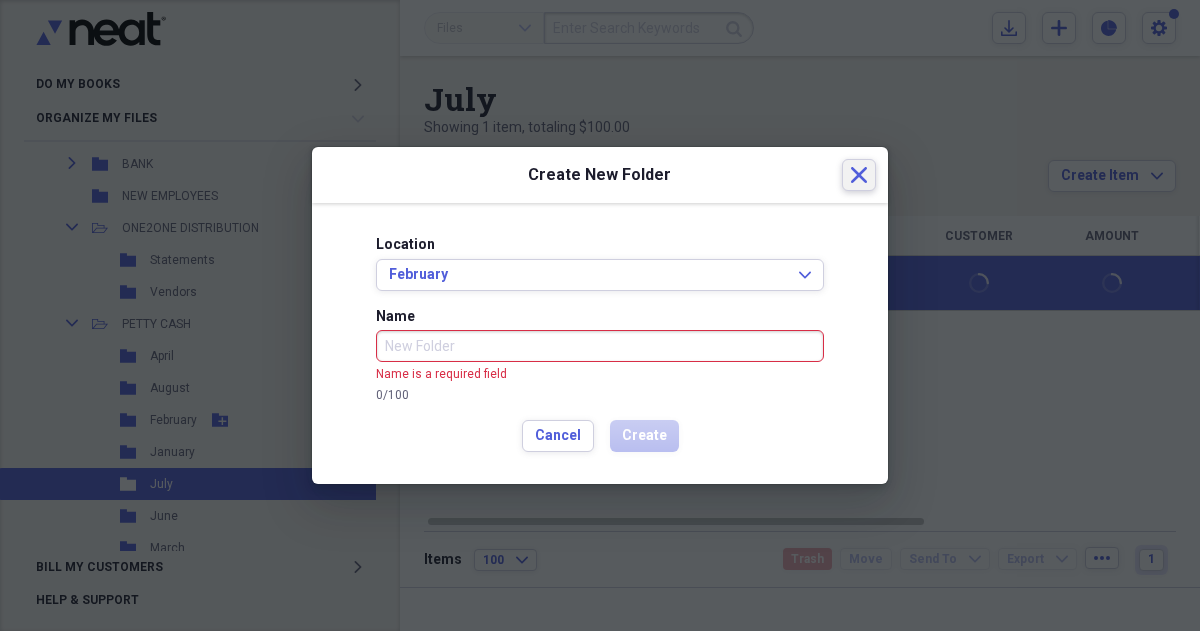 click on "Close" 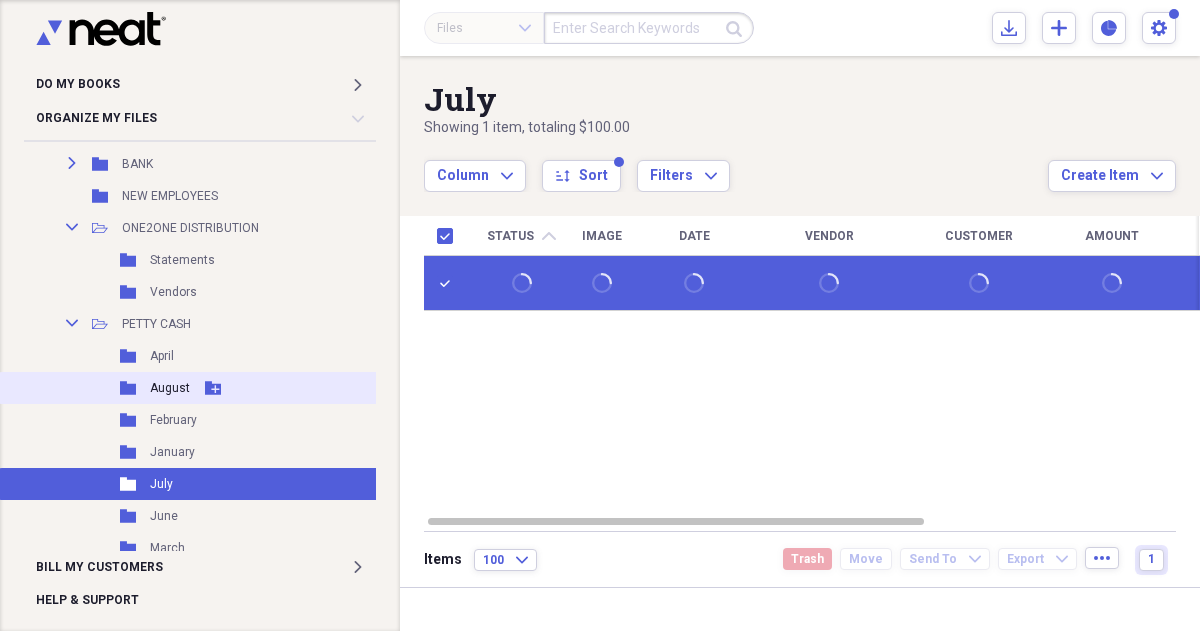 click on "August" at bounding box center [170, 388] 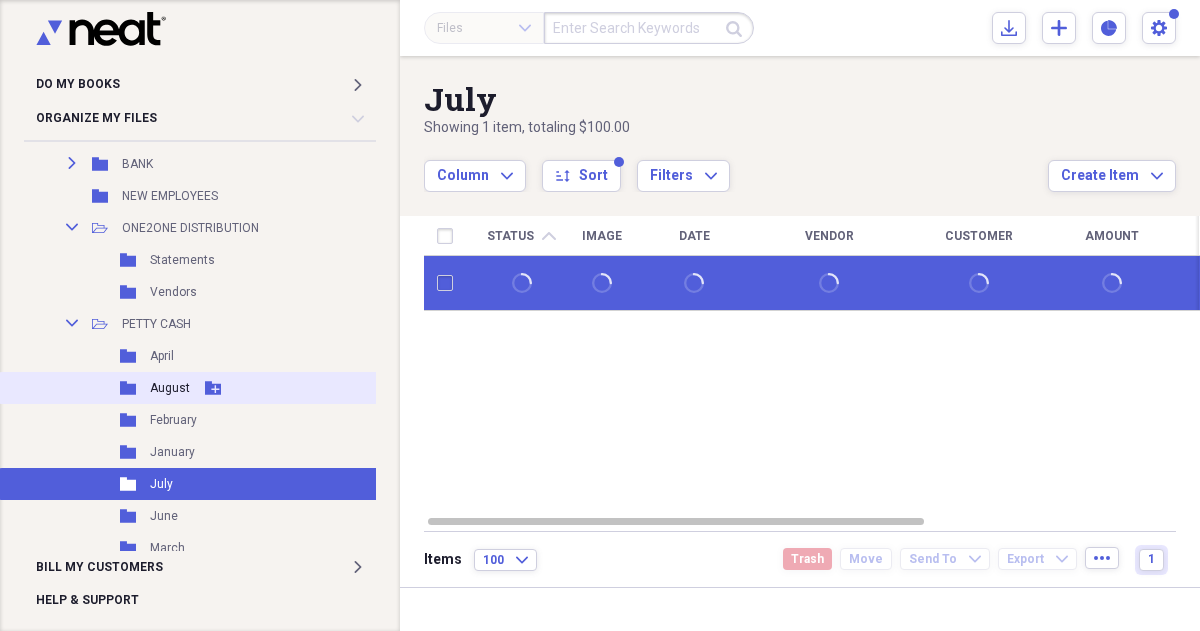 checkbox on "false" 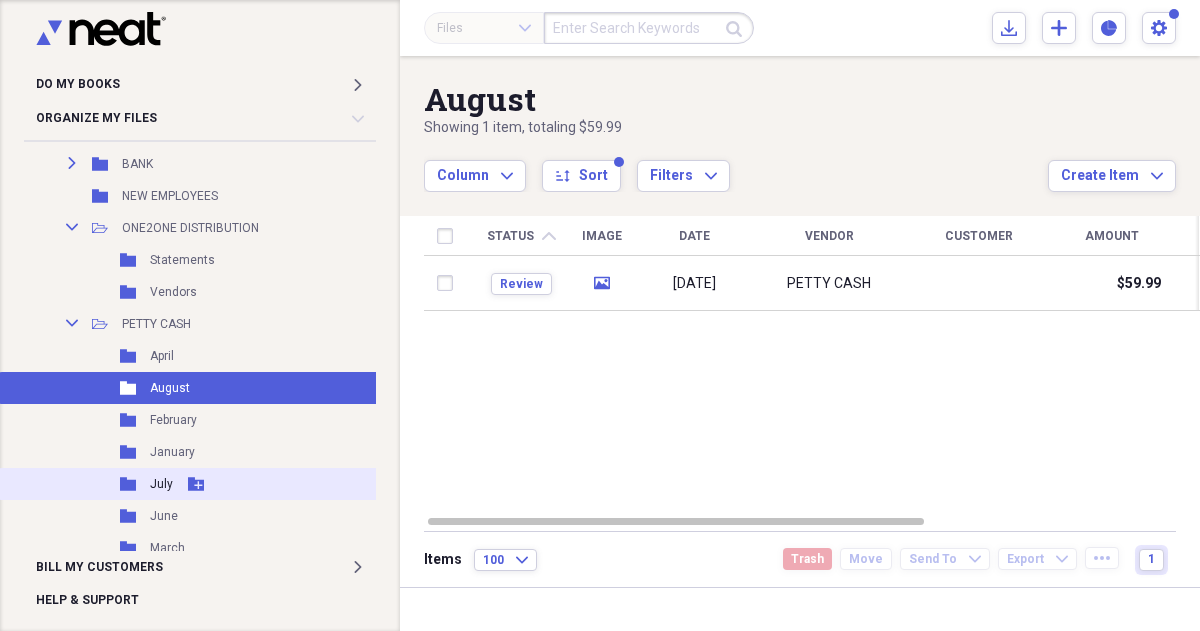 click on "July" at bounding box center [161, 484] 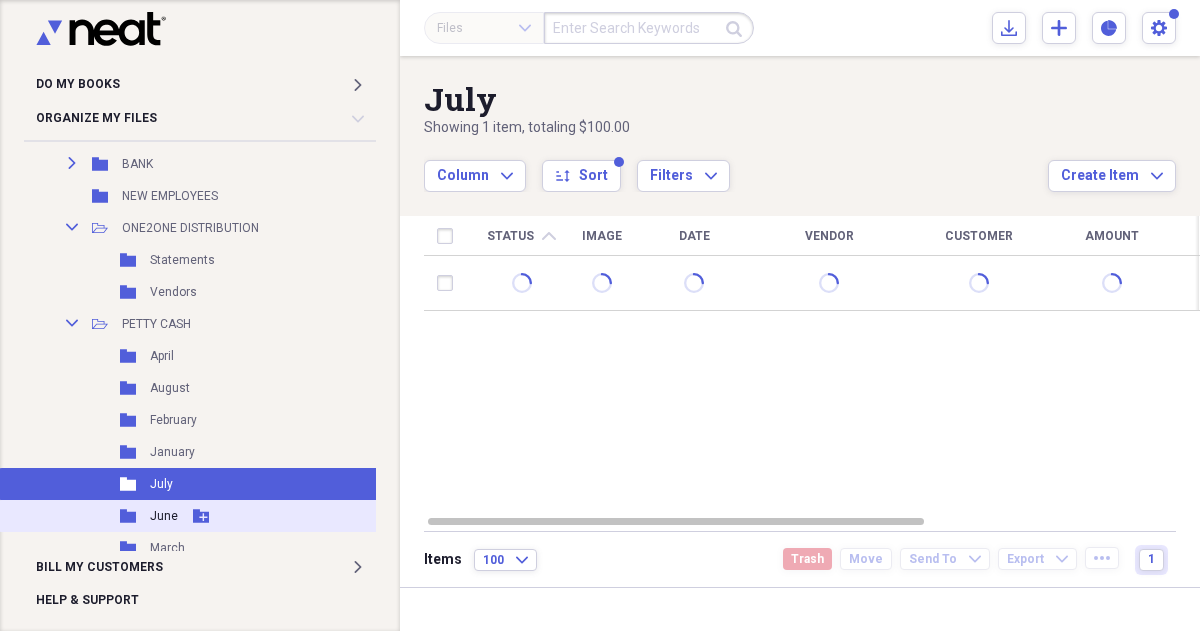 click on "June" at bounding box center [164, 516] 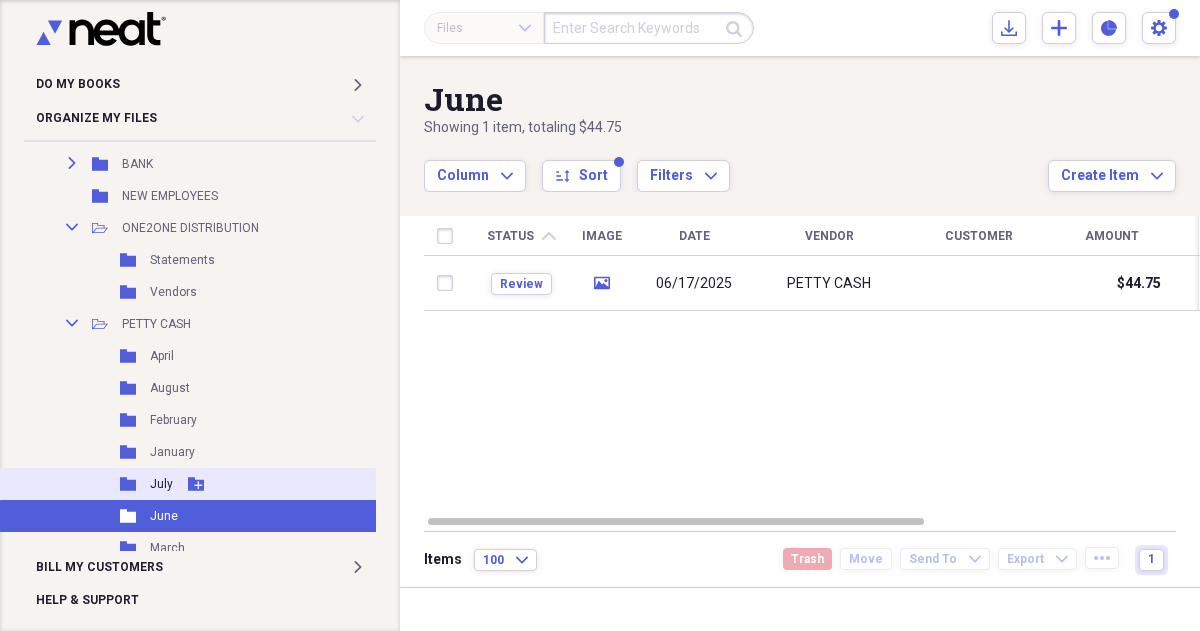 click on "July" at bounding box center (161, 484) 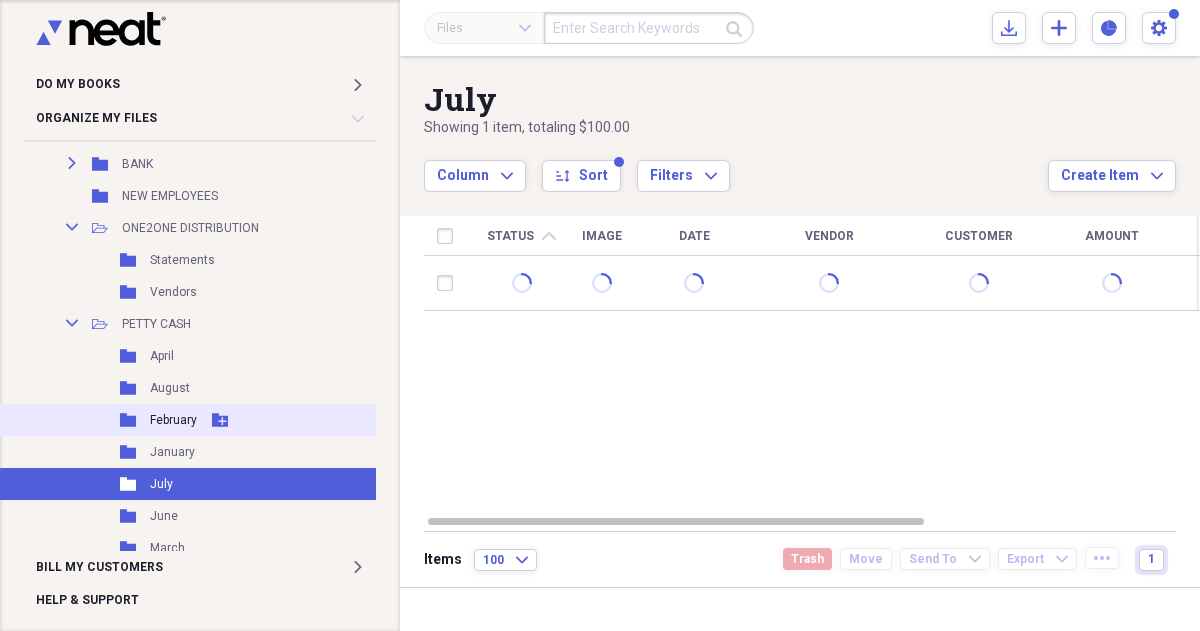 click on "February" at bounding box center [173, 420] 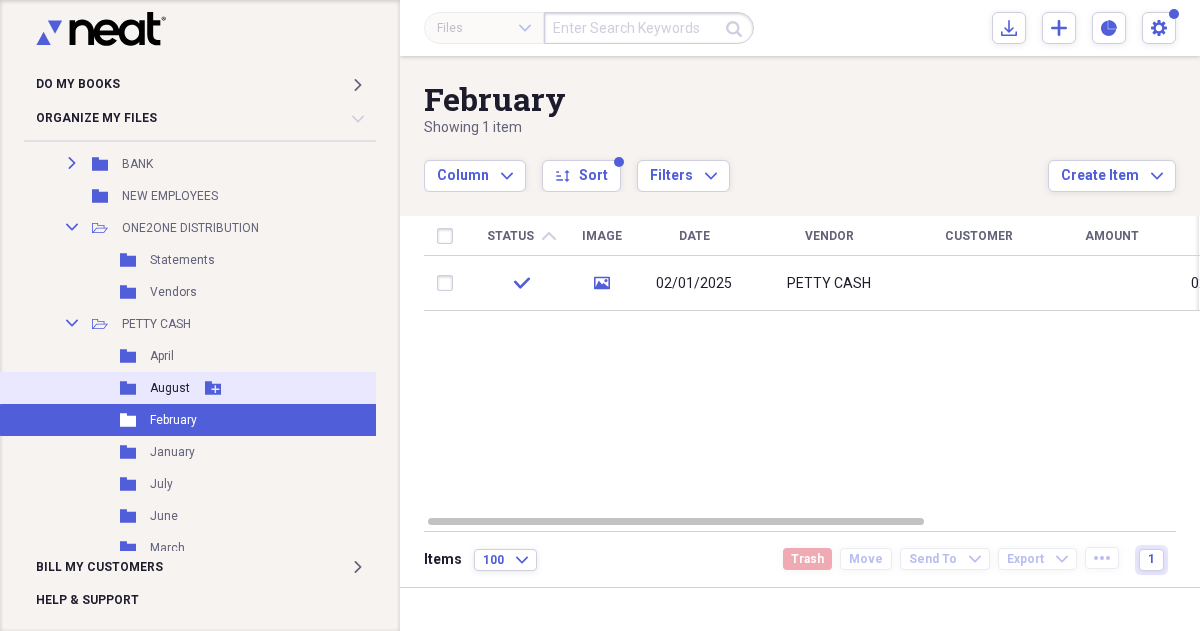 click on "August" at bounding box center (170, 388) 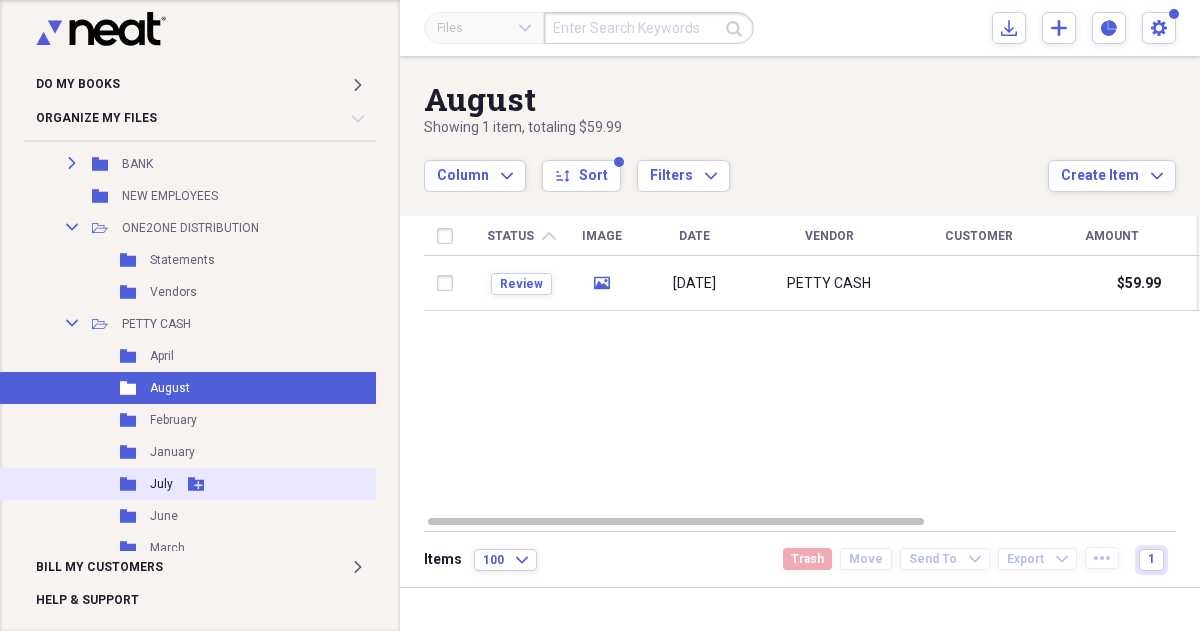 click on "July" at bounding box center (161, 484) 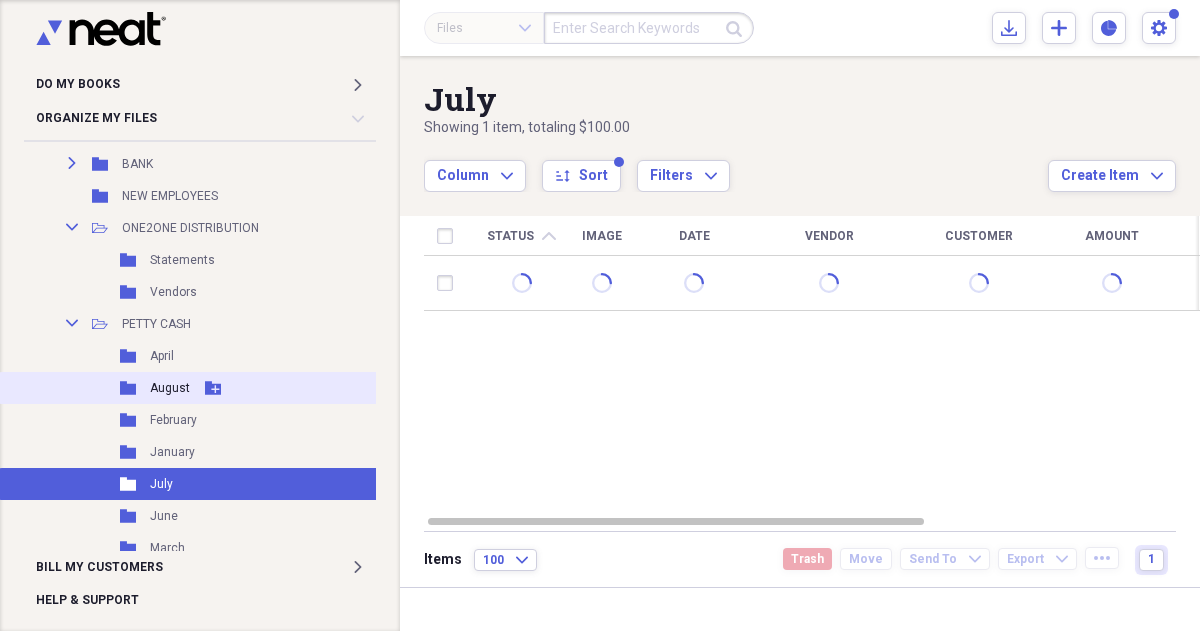 click on "August" at bounding box center (170, 388) 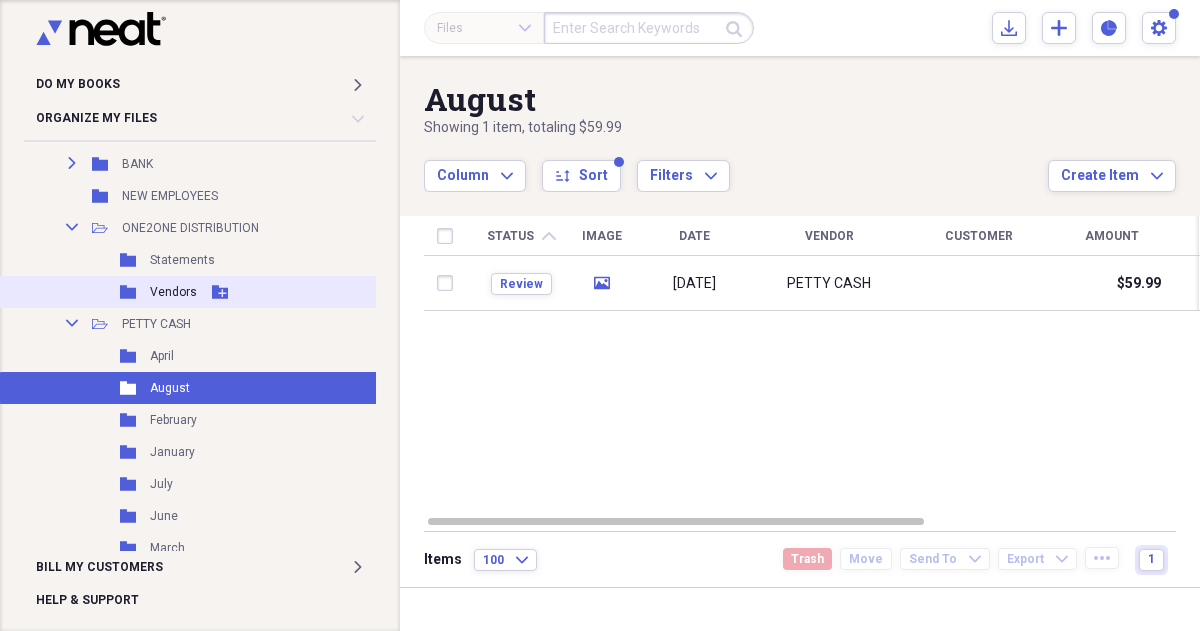 click on "Vendors" at bounding box center (173, 292) 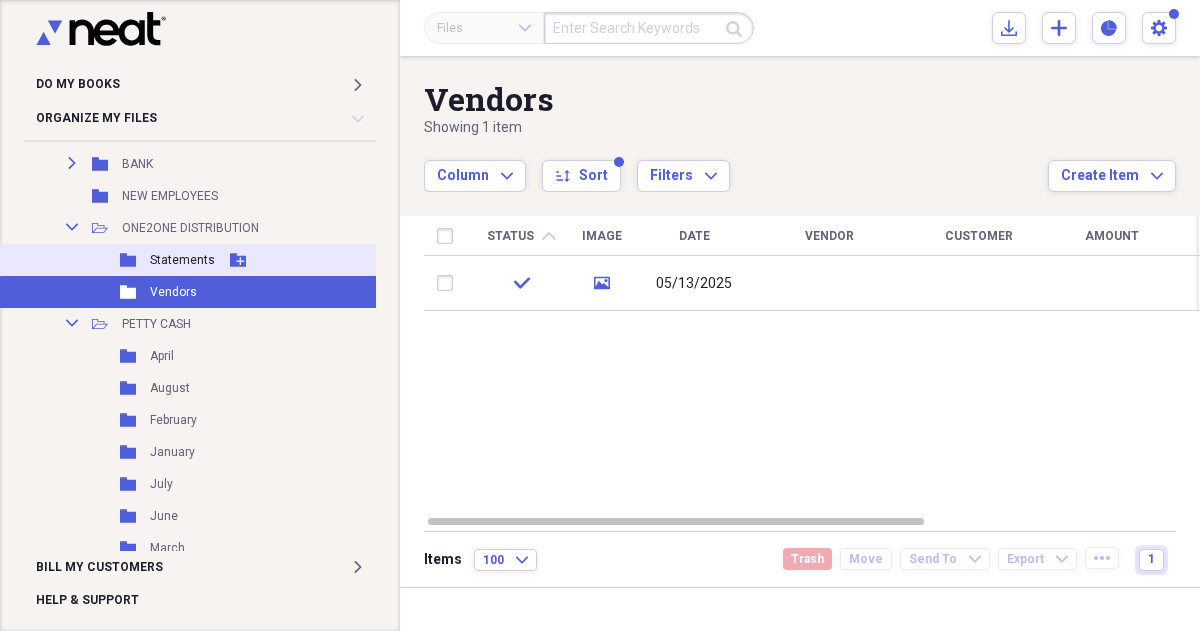 click on "Statements" at bounding box center [182, 260] 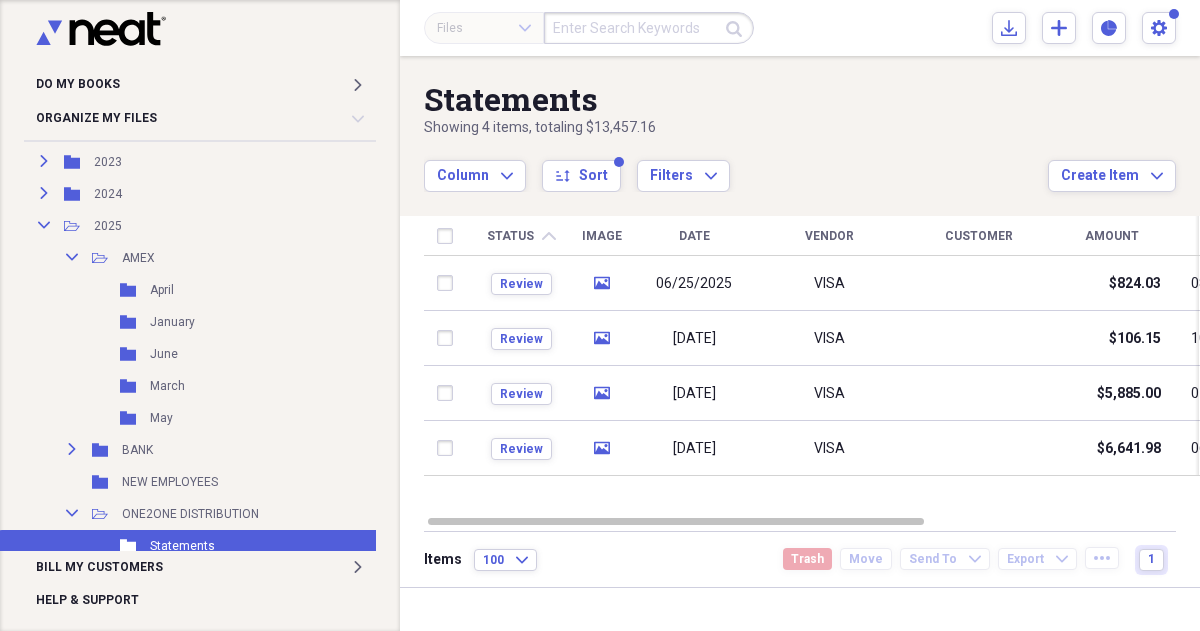 scroll, scrollTop: 930, scrollLeft: 0, axis: vertical 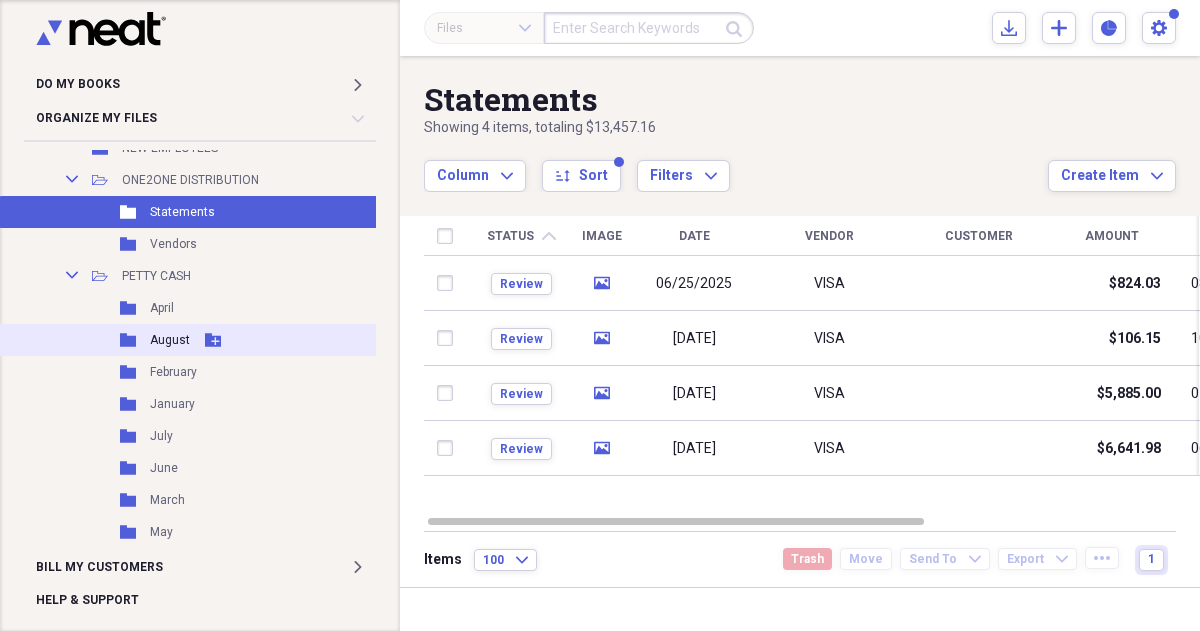 click on "August" at bounding box center [170, 340] 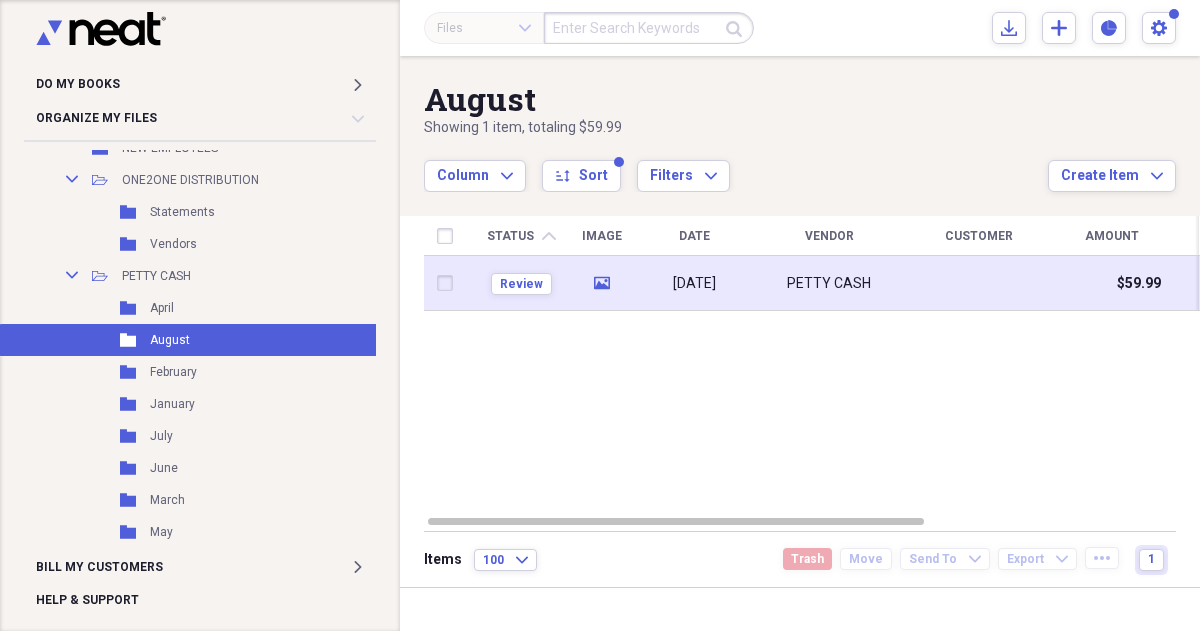 click at bounding box center (449, 283) 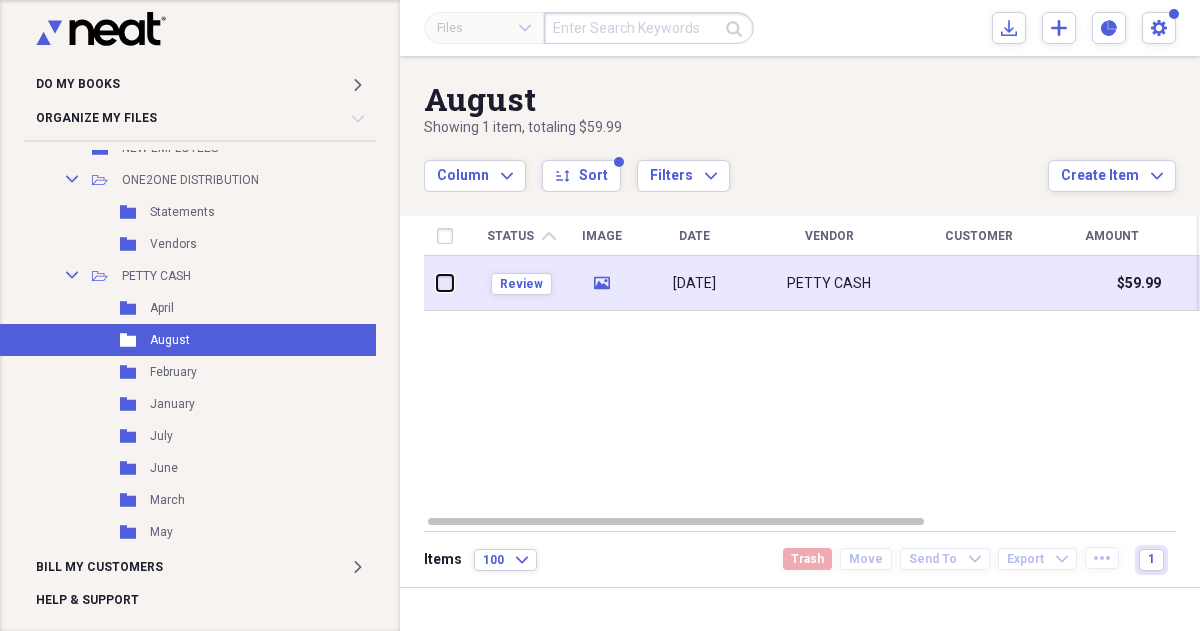 click at bounding box center (437, 283) 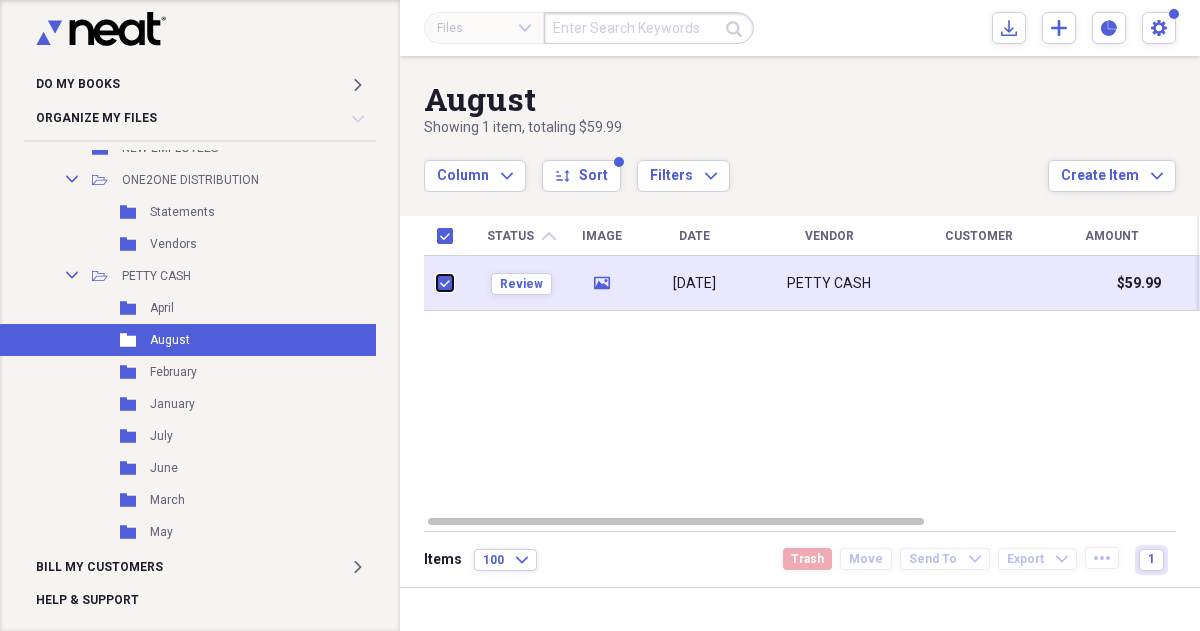 checkbox on "true" 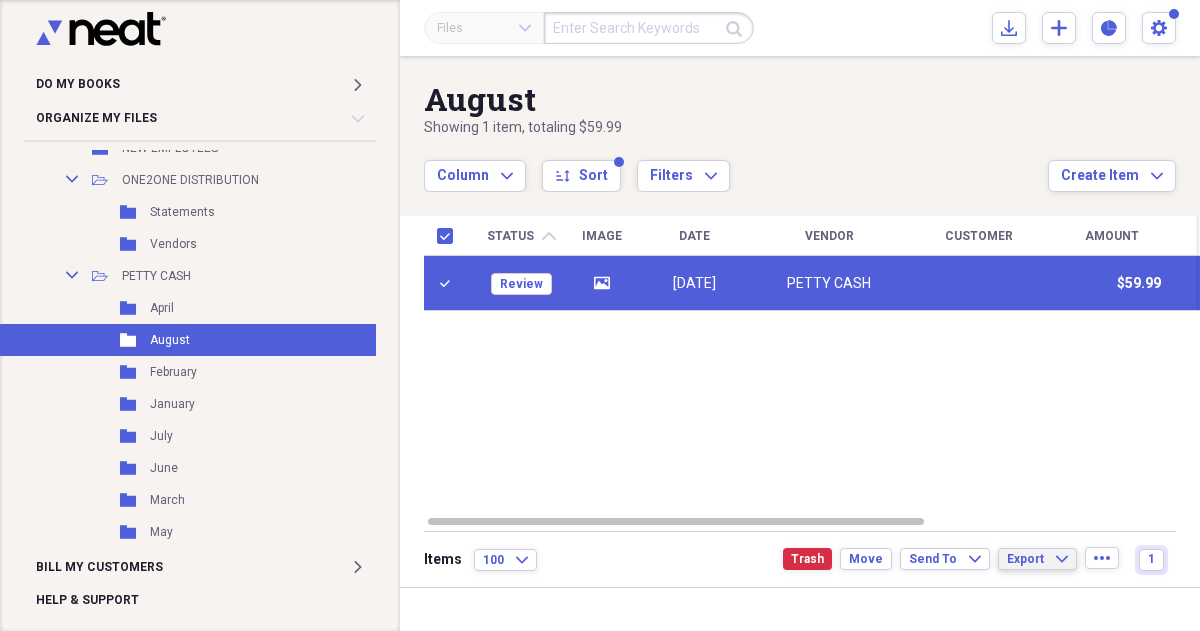 click on "Export Expand" at bounding box center (1037, 559) 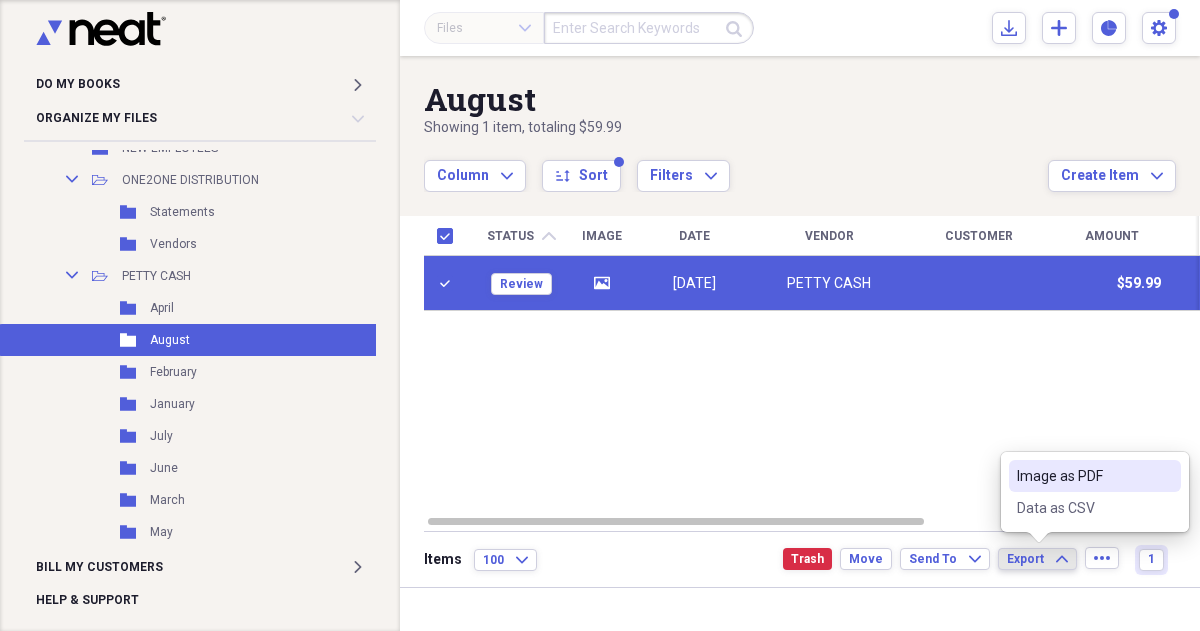 click on "Image as PDF" at bounding box center (1083, 476) 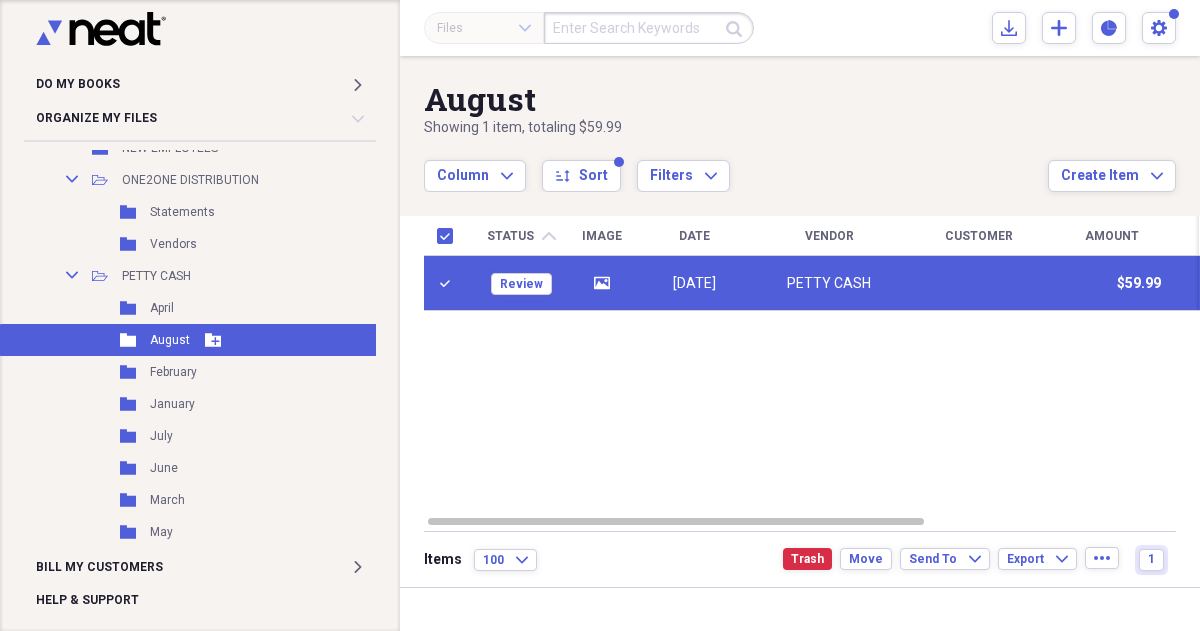 click on "August" at bounding box center (170, 340) 